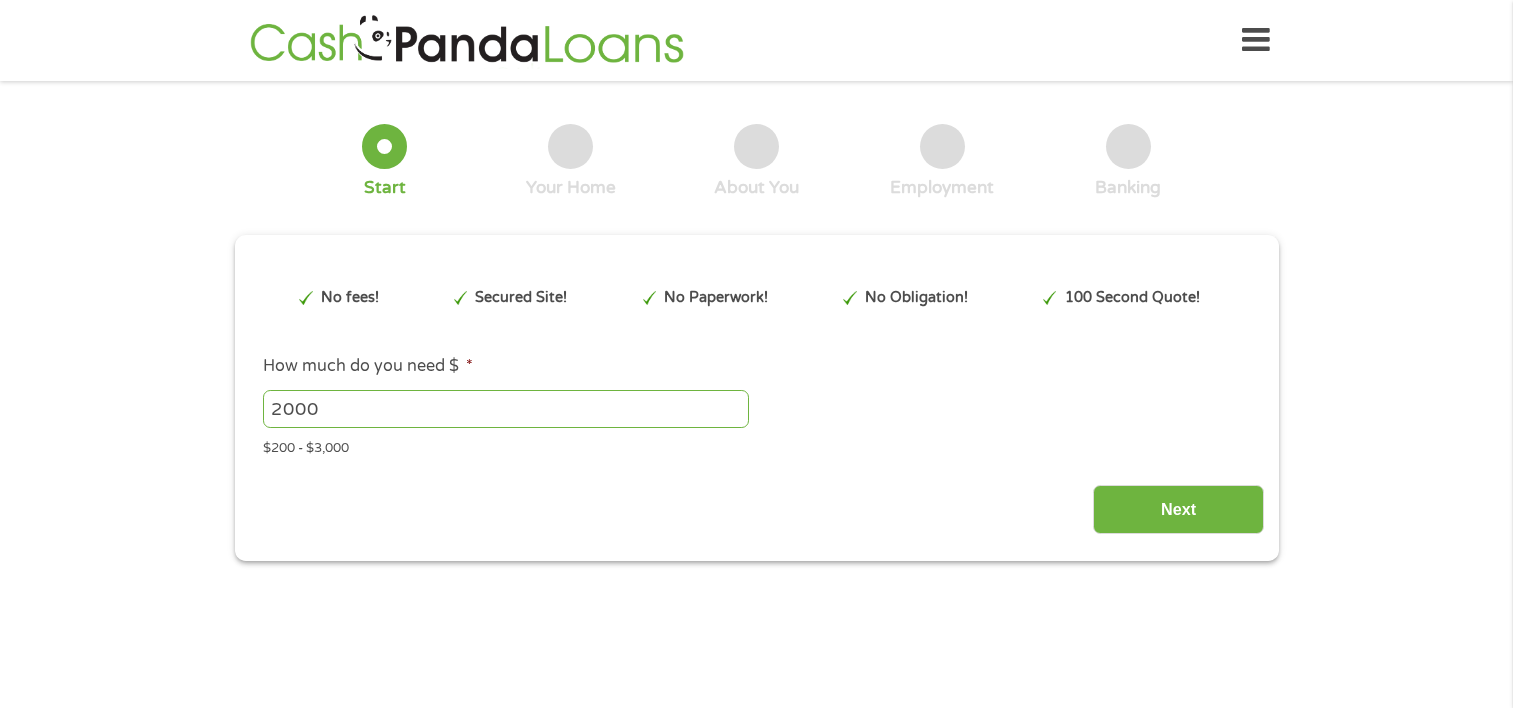 scroll, scrollTop: 0, scrollLeft: 0, axis: both 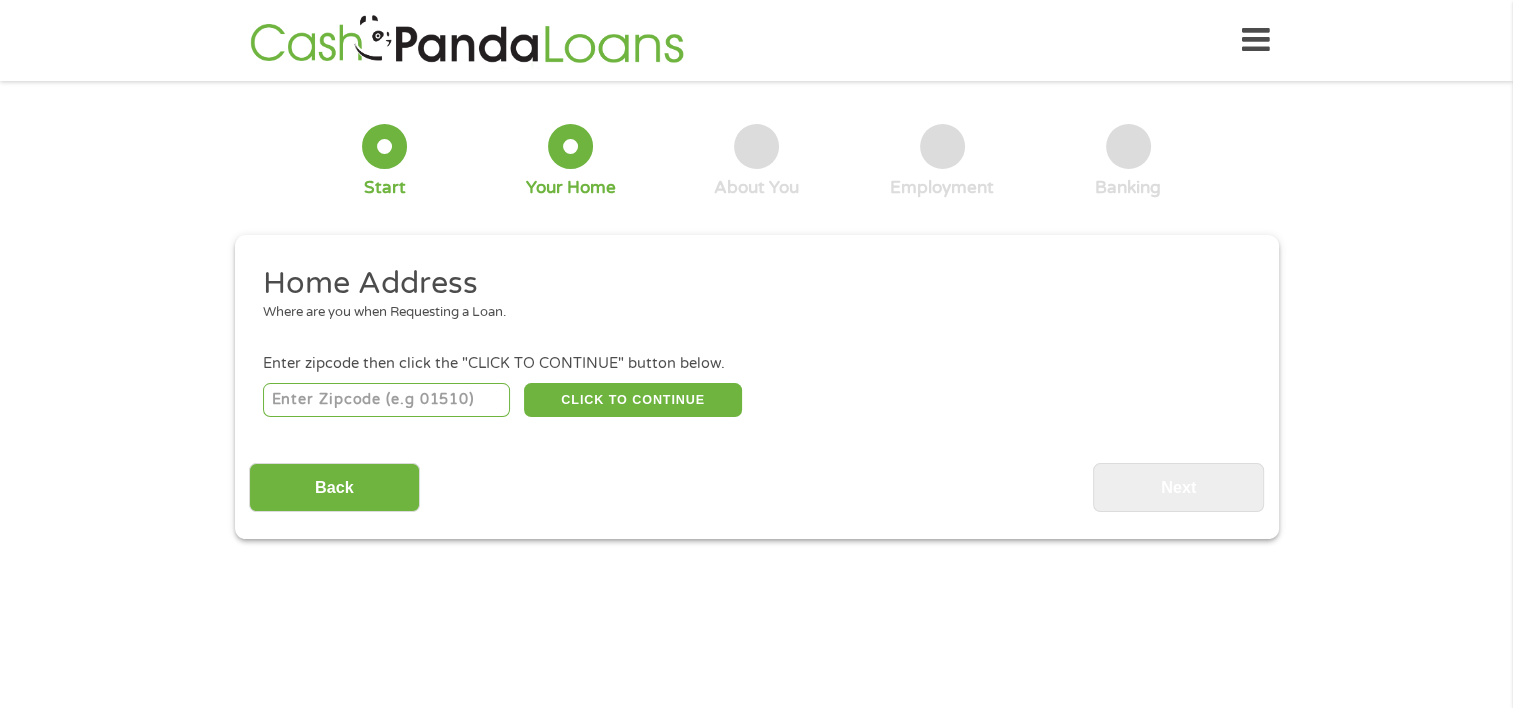 click at bounding box center (386, 400) 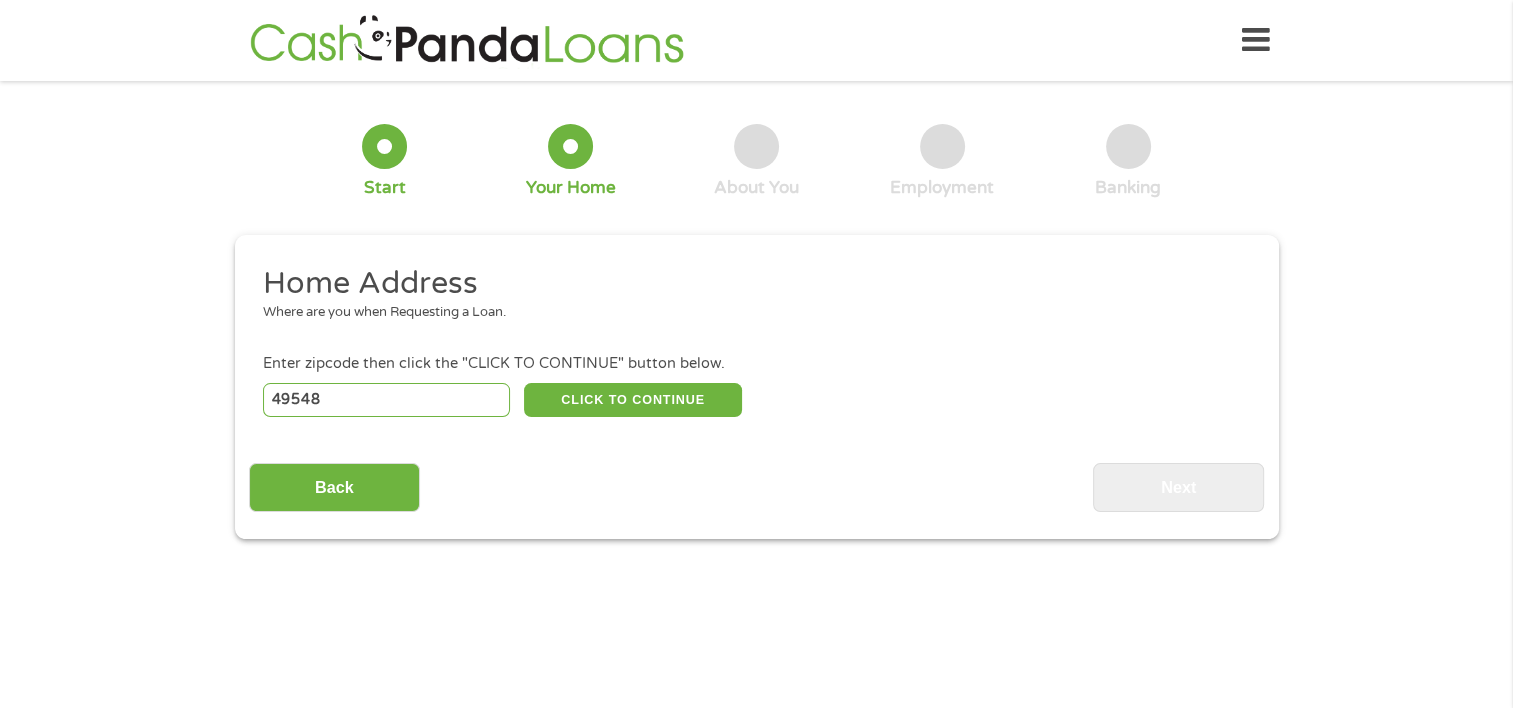 select on "[US_STATE]" 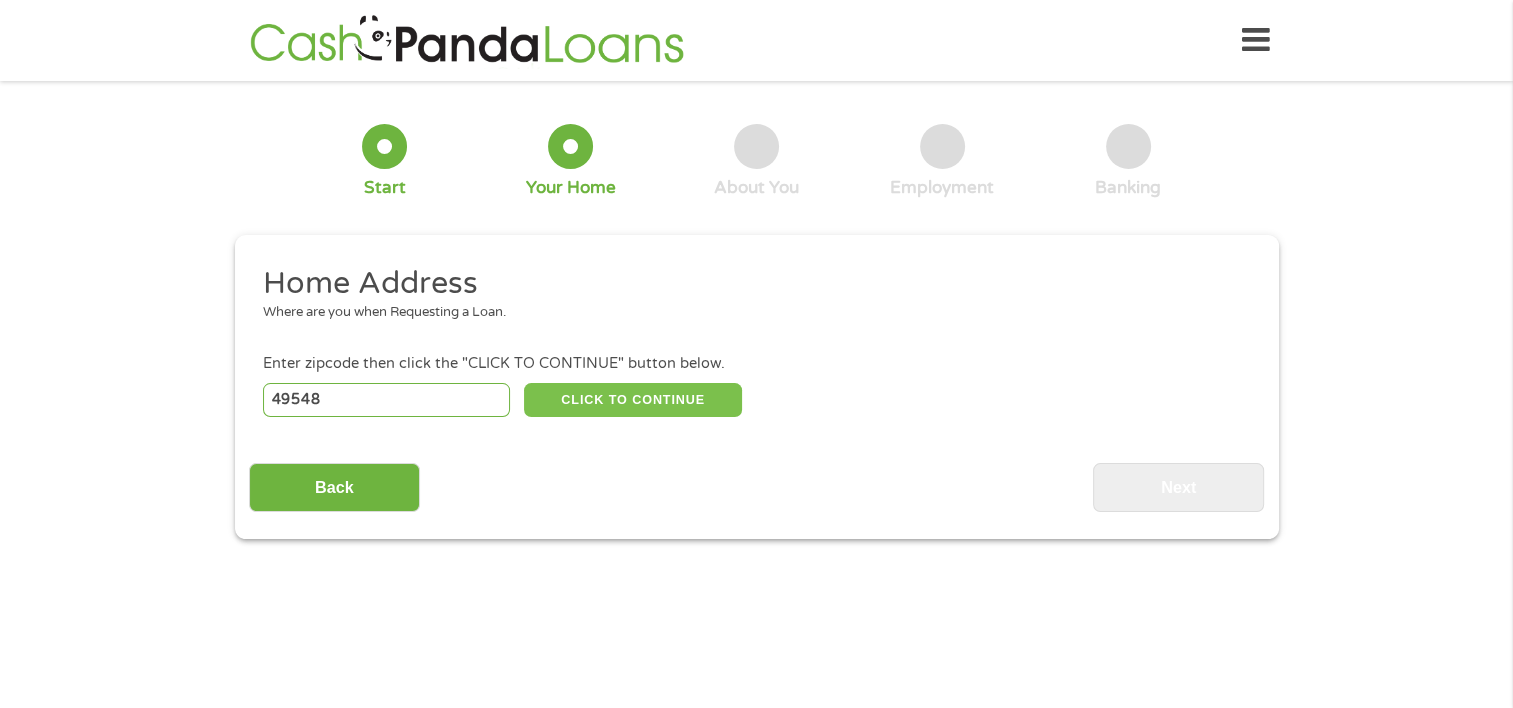 click on "CLICK TO CONTINUE" at bounding box center [633, 400] 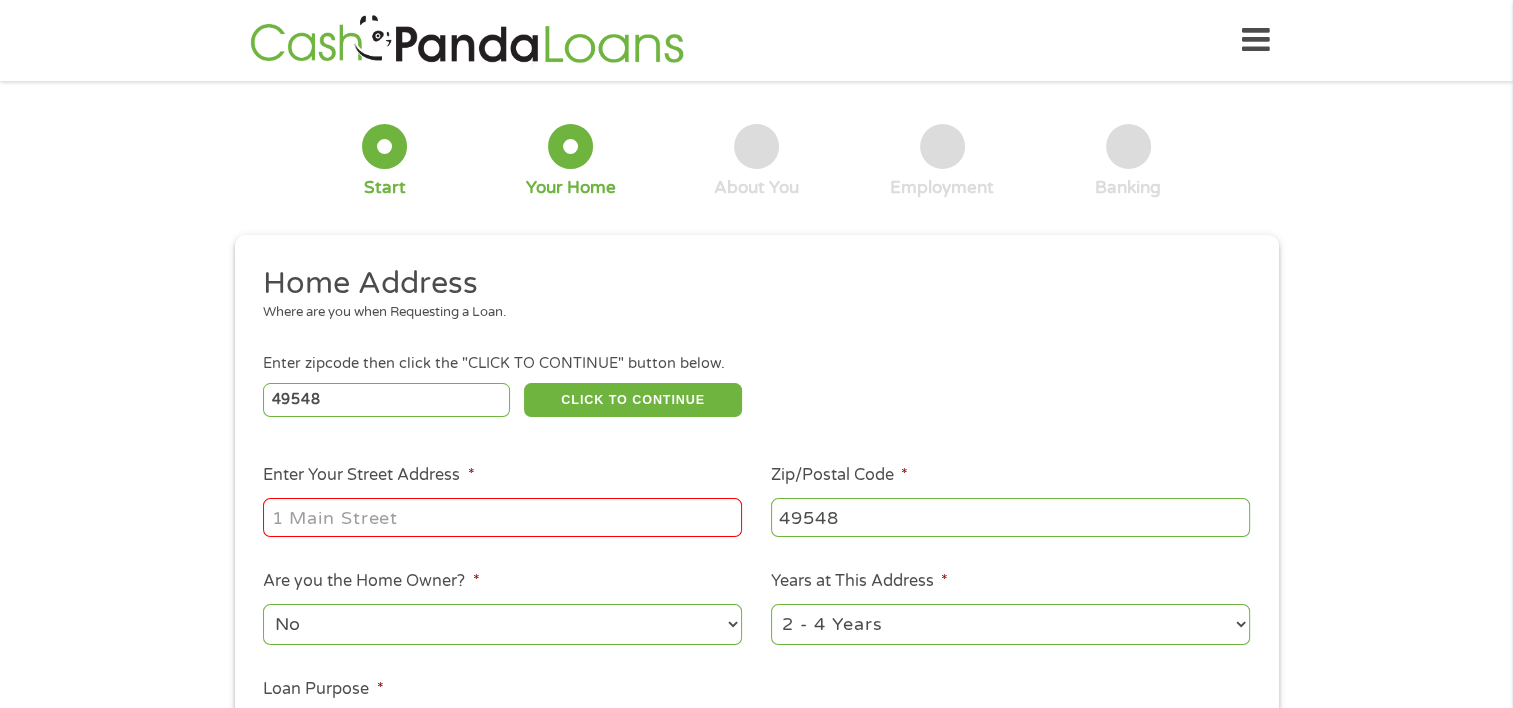 click on "Enter Your Street Address *" at bounding box center (502, 517) 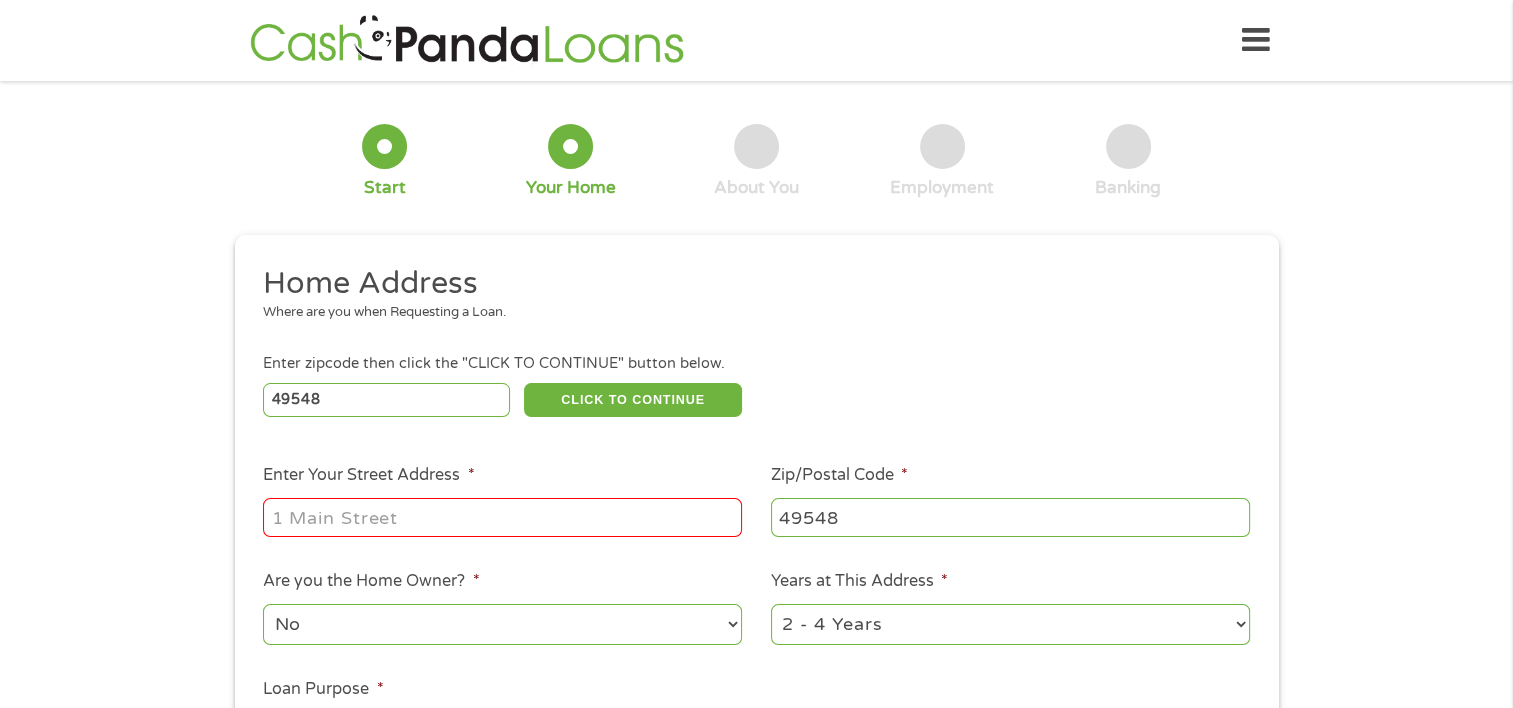 type on "[STREET_ADDRESS]" 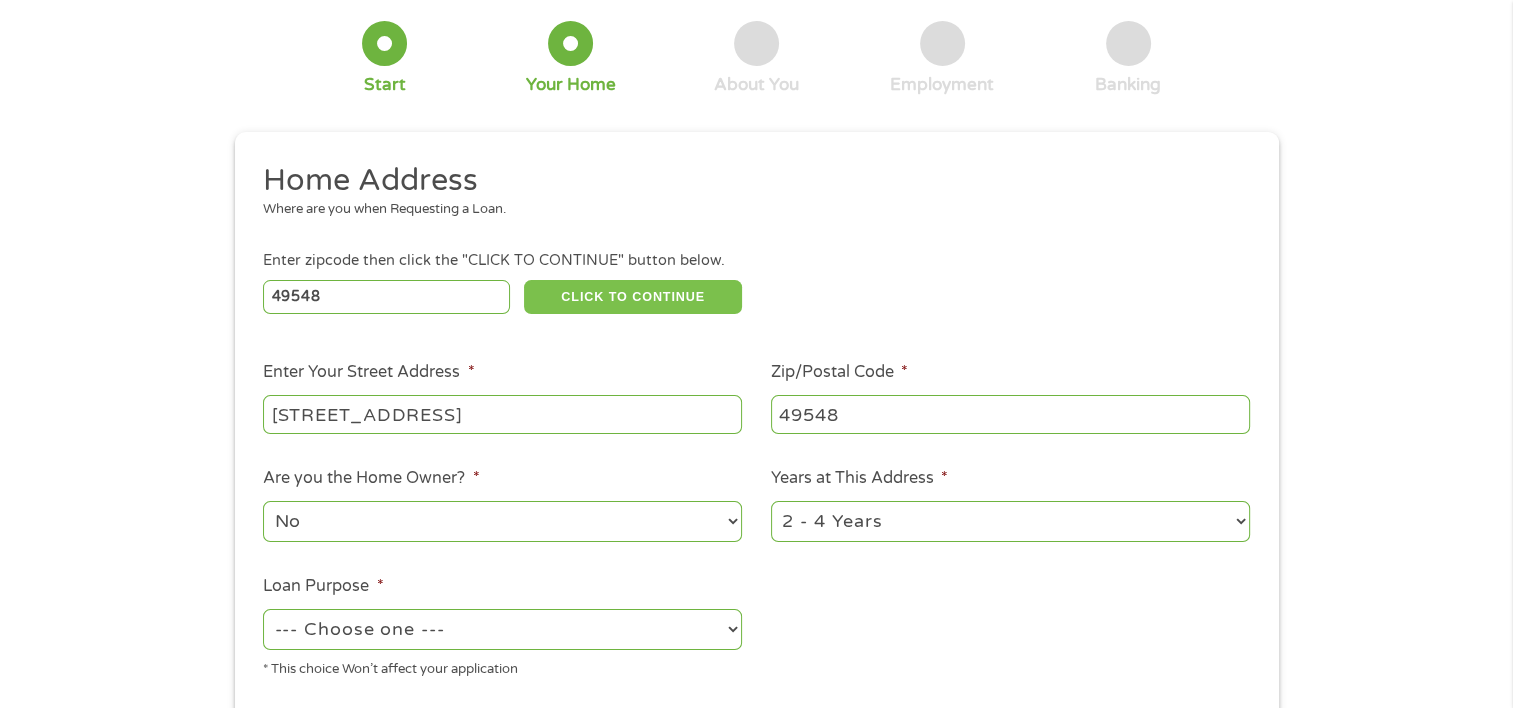 scroll, scrollTop: 200, scrollLeft: 0, axis: vertical 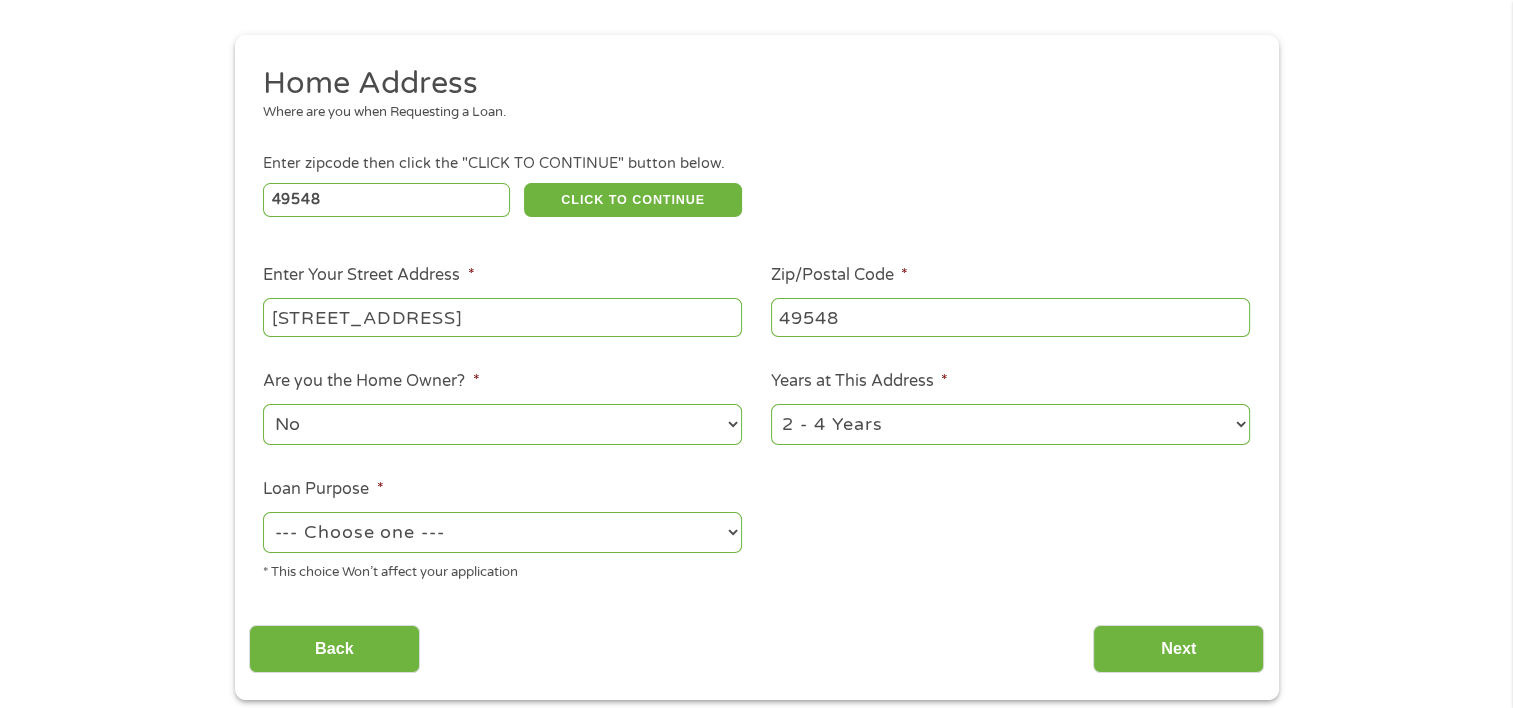 click on "1 Year or less 1 - 2 Years 2 - 4 Years Over 4 Years" at bounding box center [1010, 424] 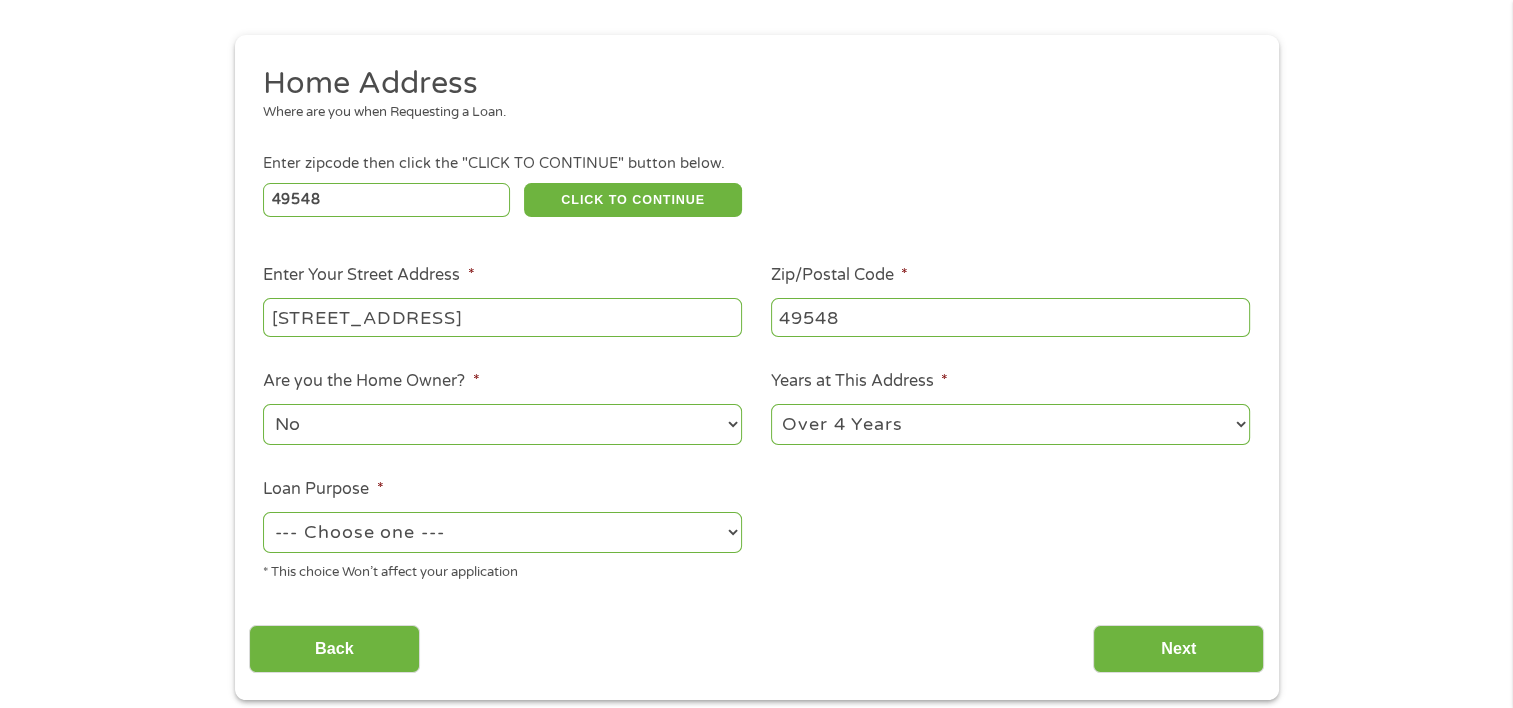 click on "1 Year or less 1 - 2 Years 2 - 4 Years Over 4 Years" at bounding box center (1010, 424) 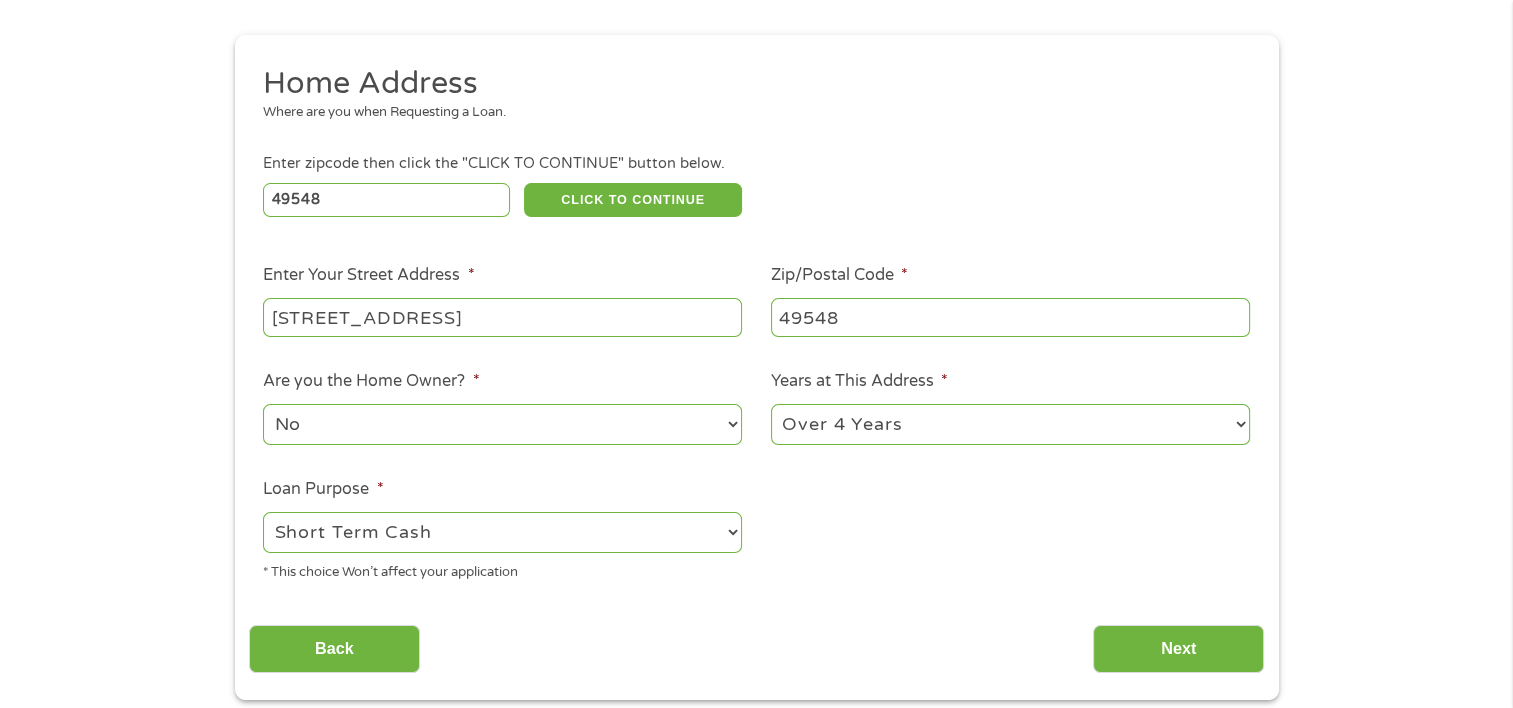 click on "--- Choose one --- Pay Bills Debt Consolidation Home Improvement Major Purchase Car Loan Short Term Cash Medical Expenses Other" at bounding box center [502, 532] 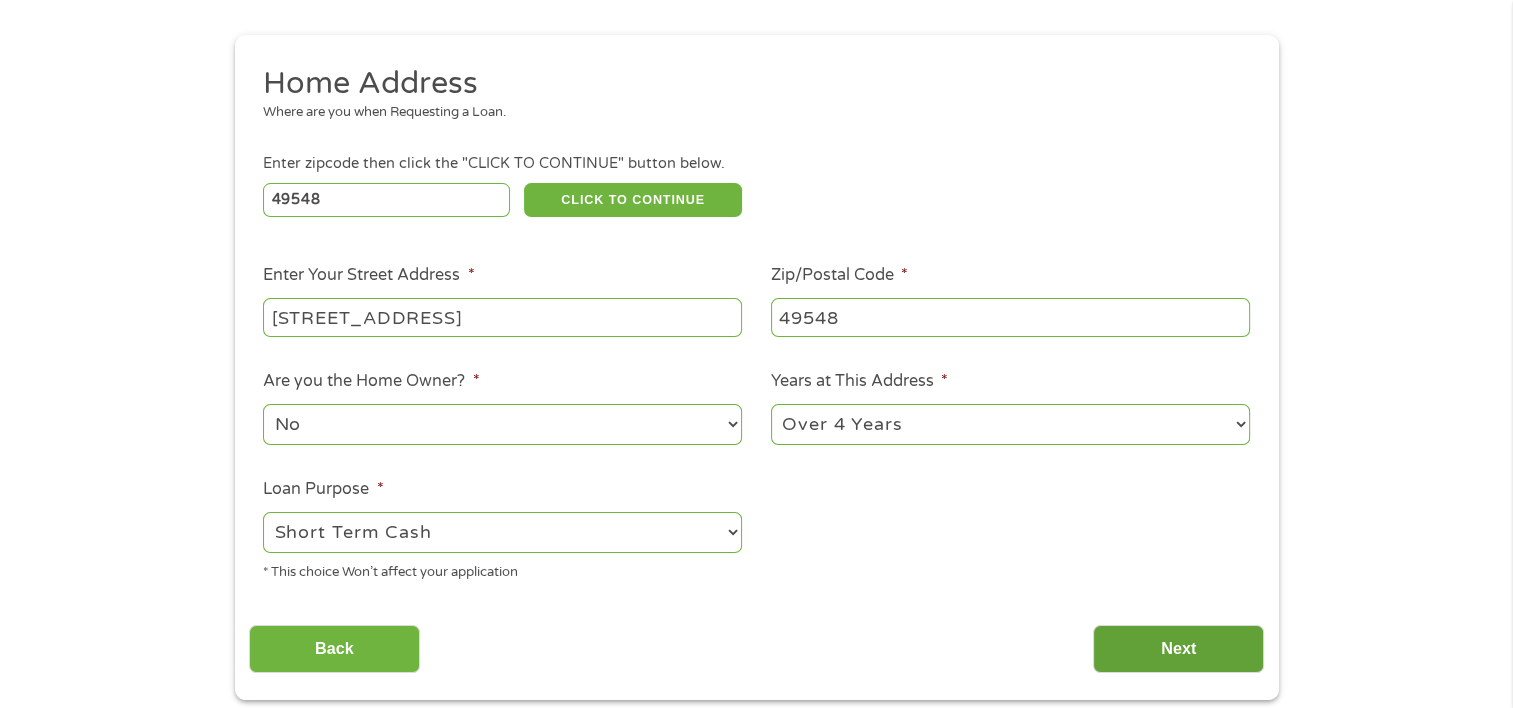 click on "Next" at bounding box center (1178, 649) 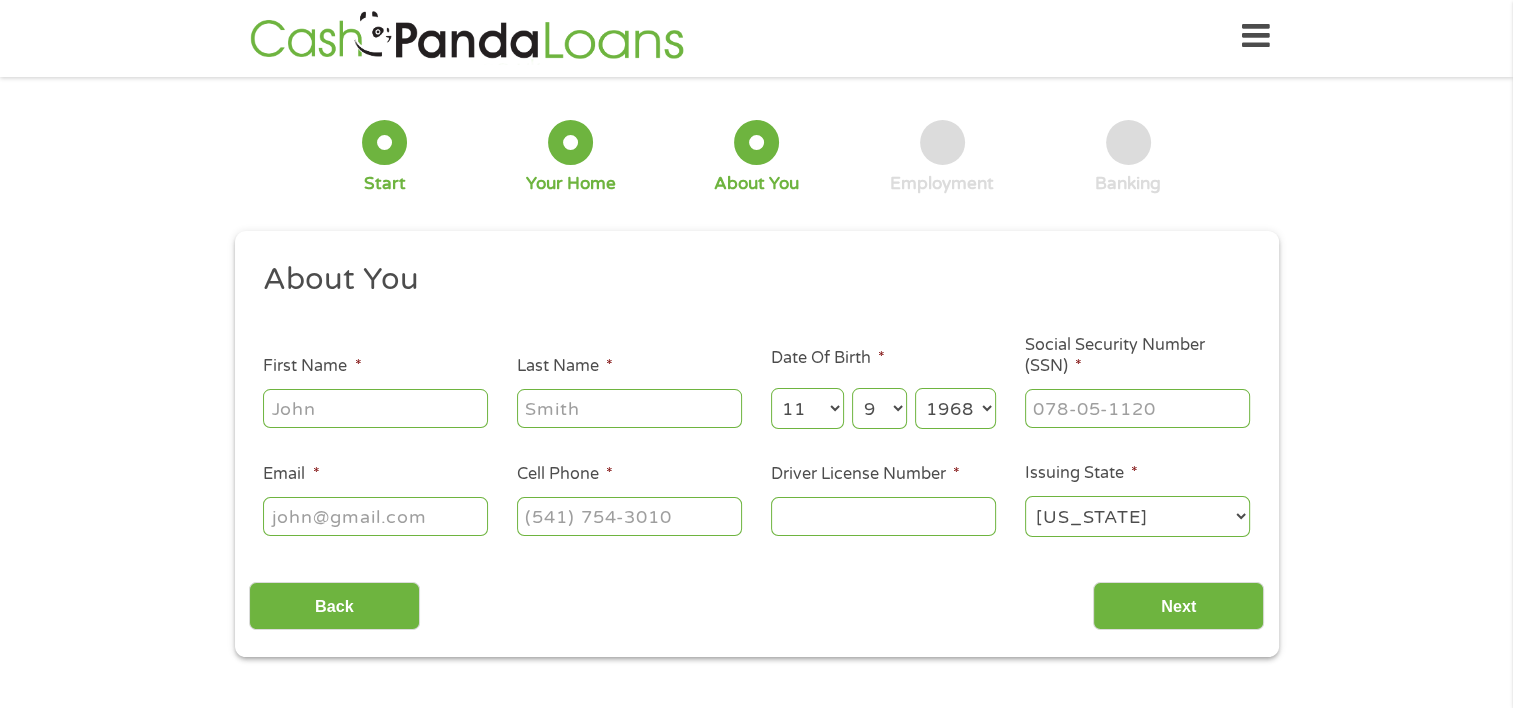 scroll, scrollTop: 0, scrollLeft: 0, axis: both 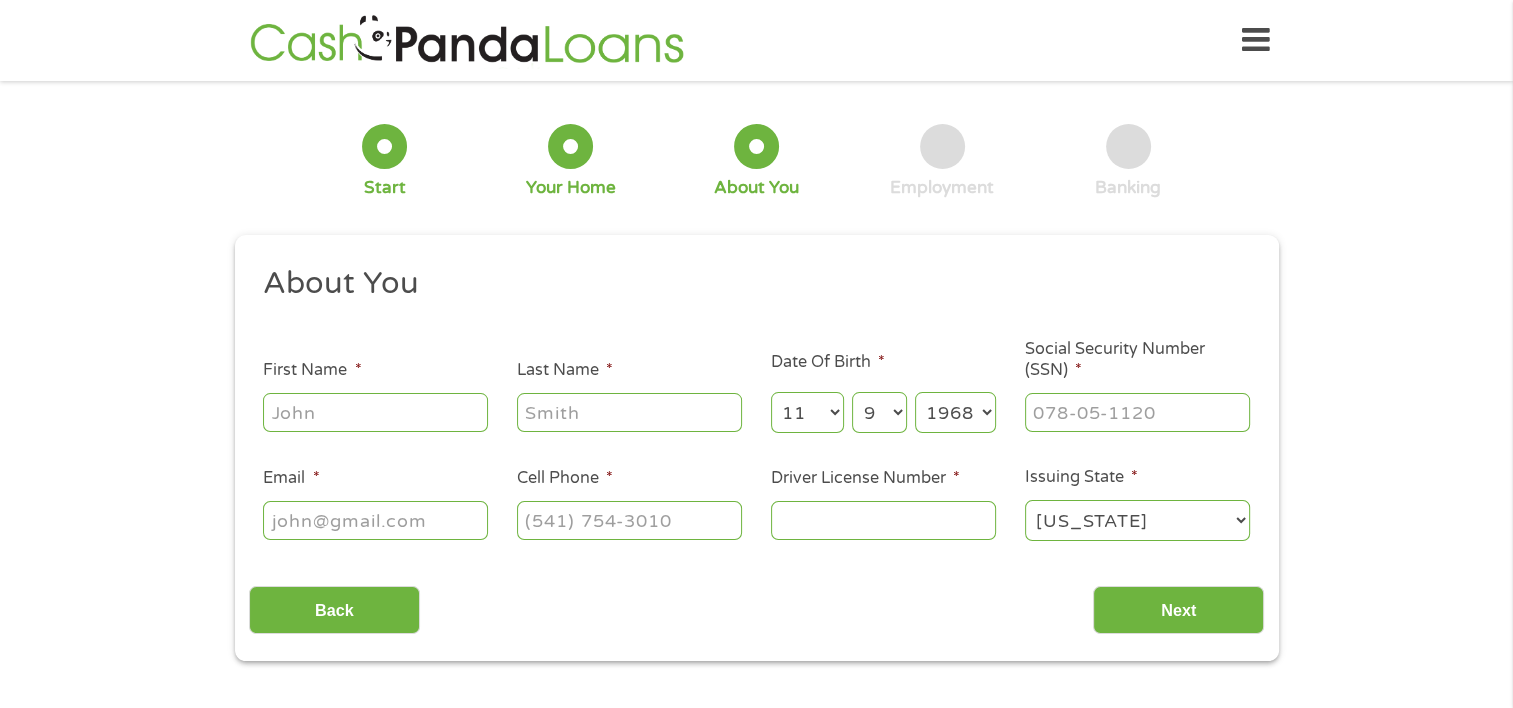 click on "First Name *" at bounding box center [375, 412] 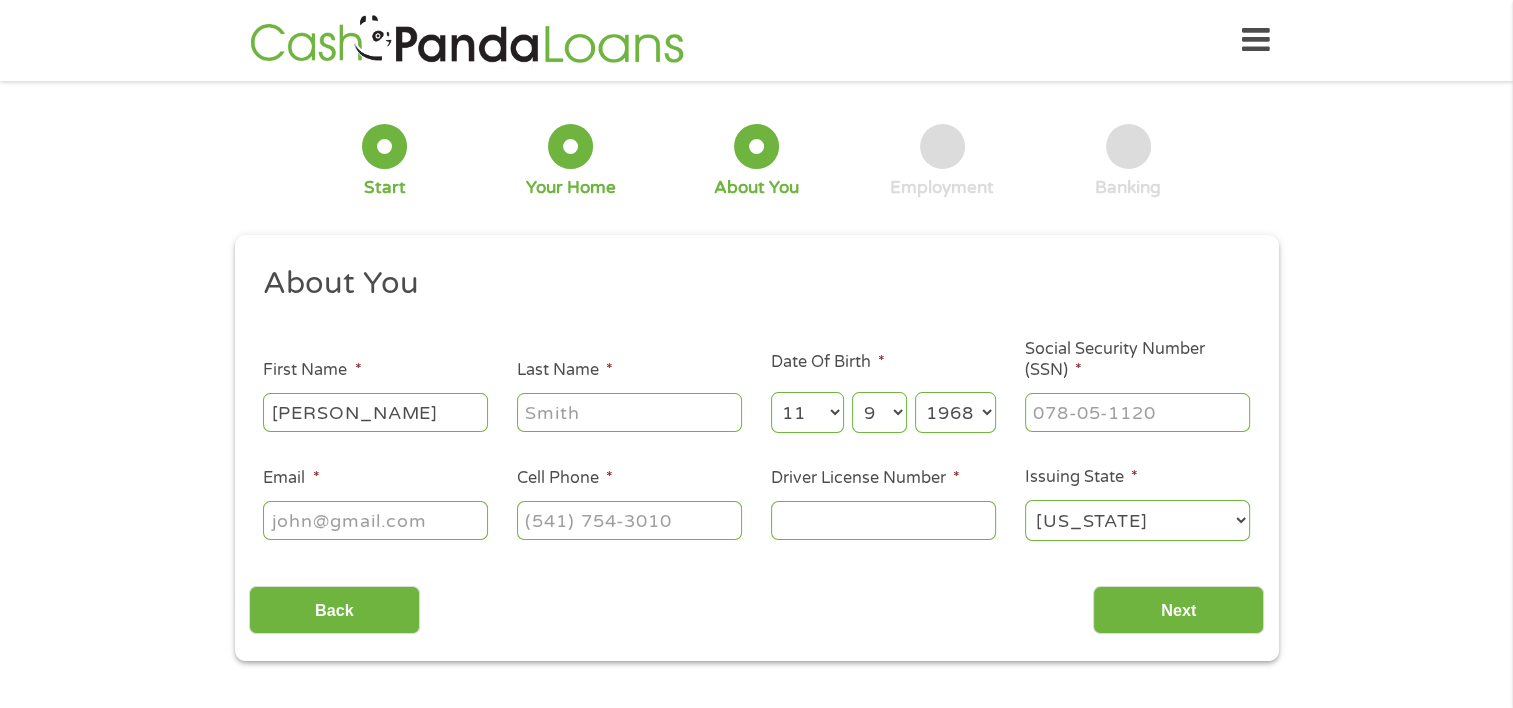 type on "[PERSON_NAME]" 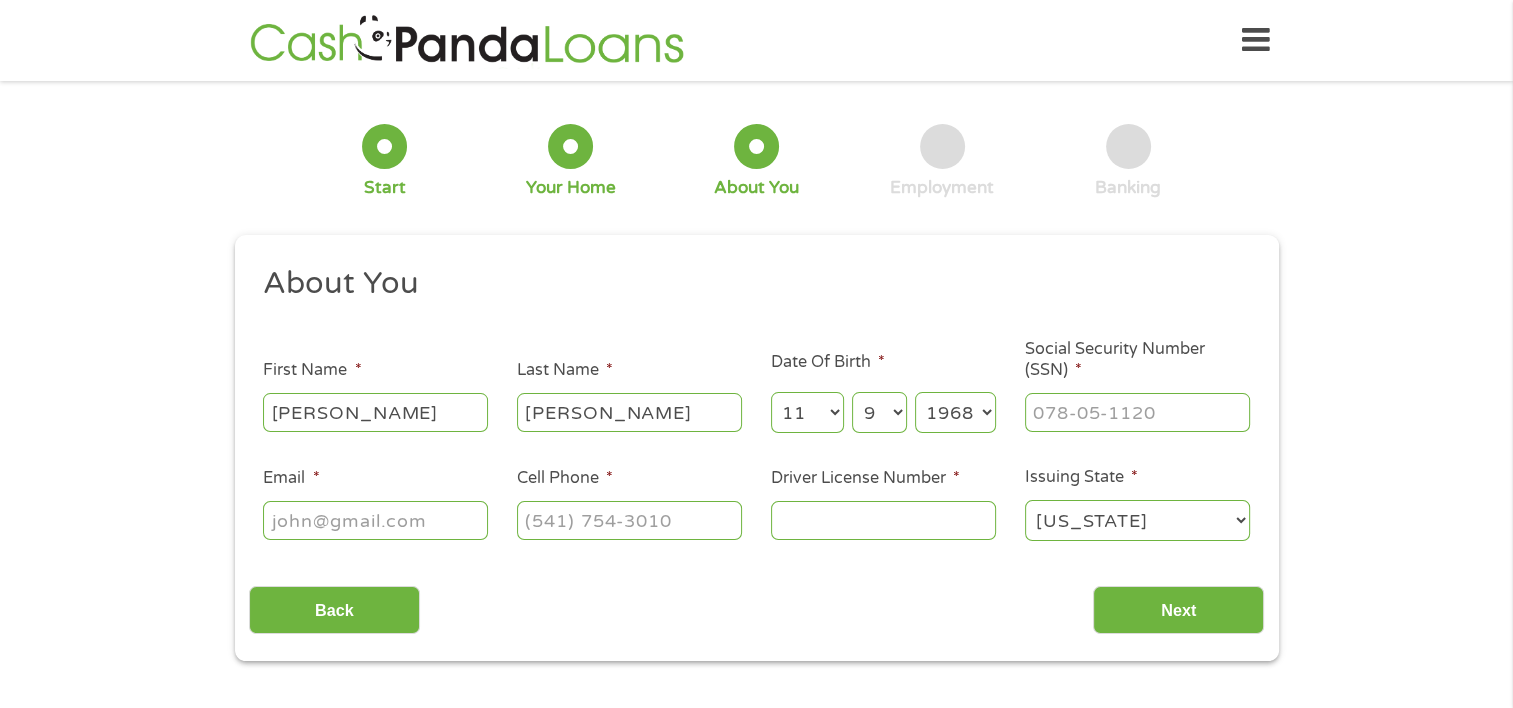 type on "[EMAIL_ADDRESS][DOMAIN_NAME]" 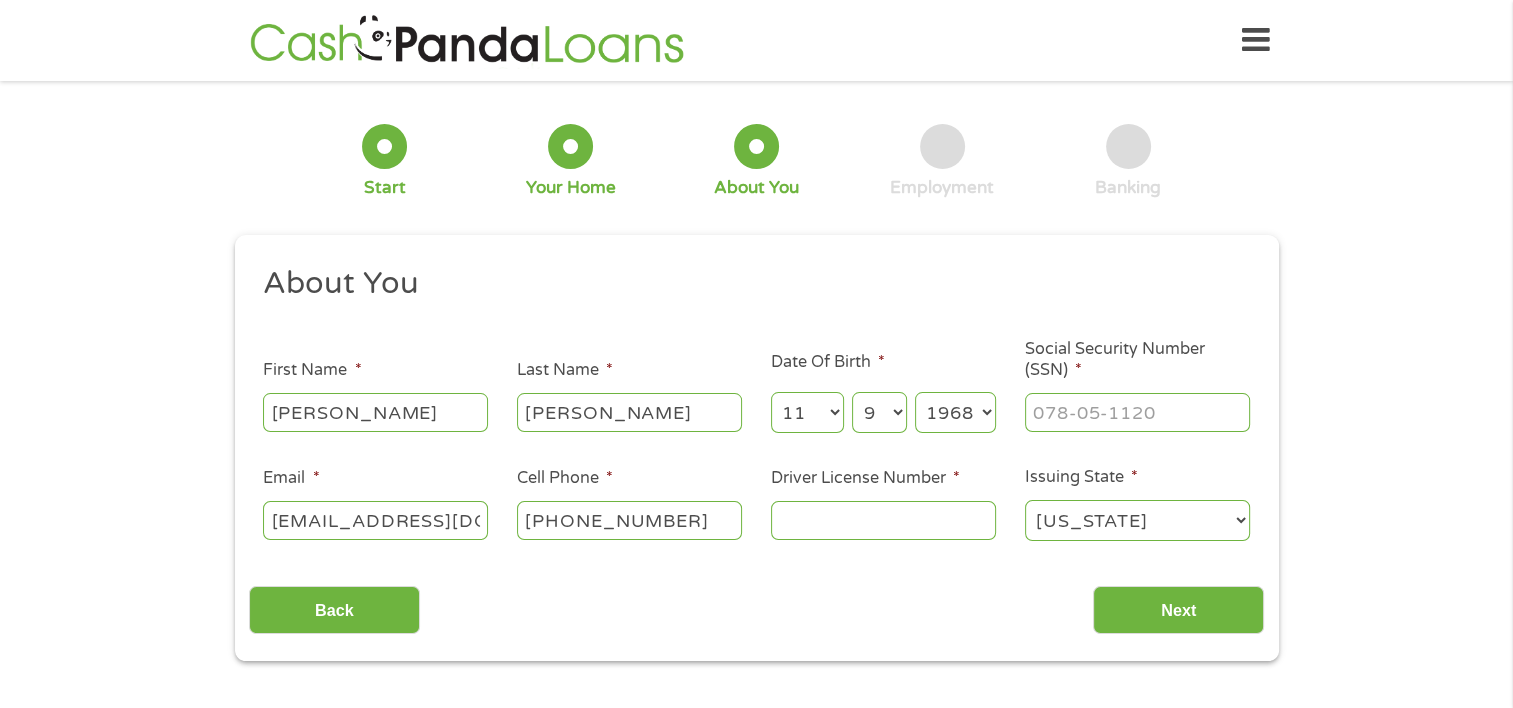 click on "[PHONE_NUMBER]" at bounding box center [629, 520] 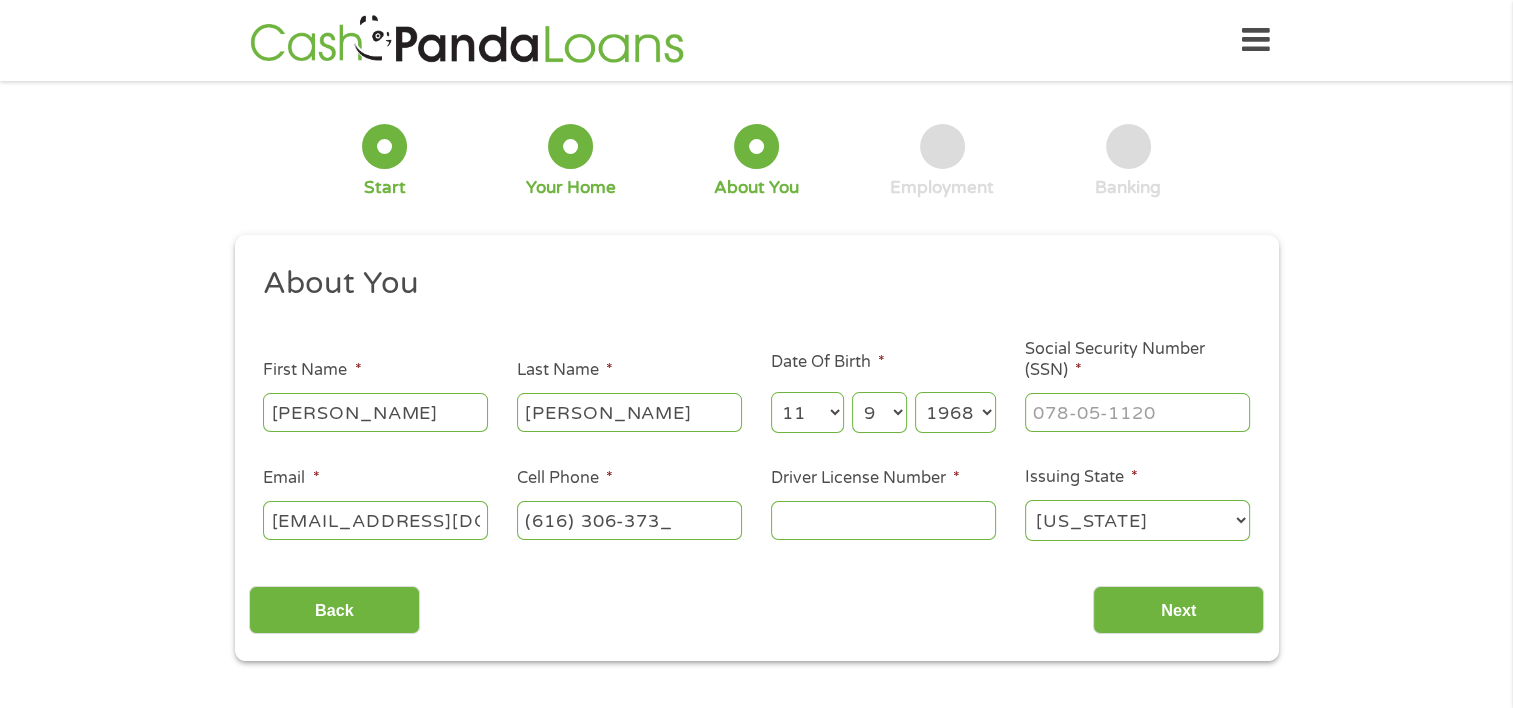 type on "[PHONE_NUMBER]" 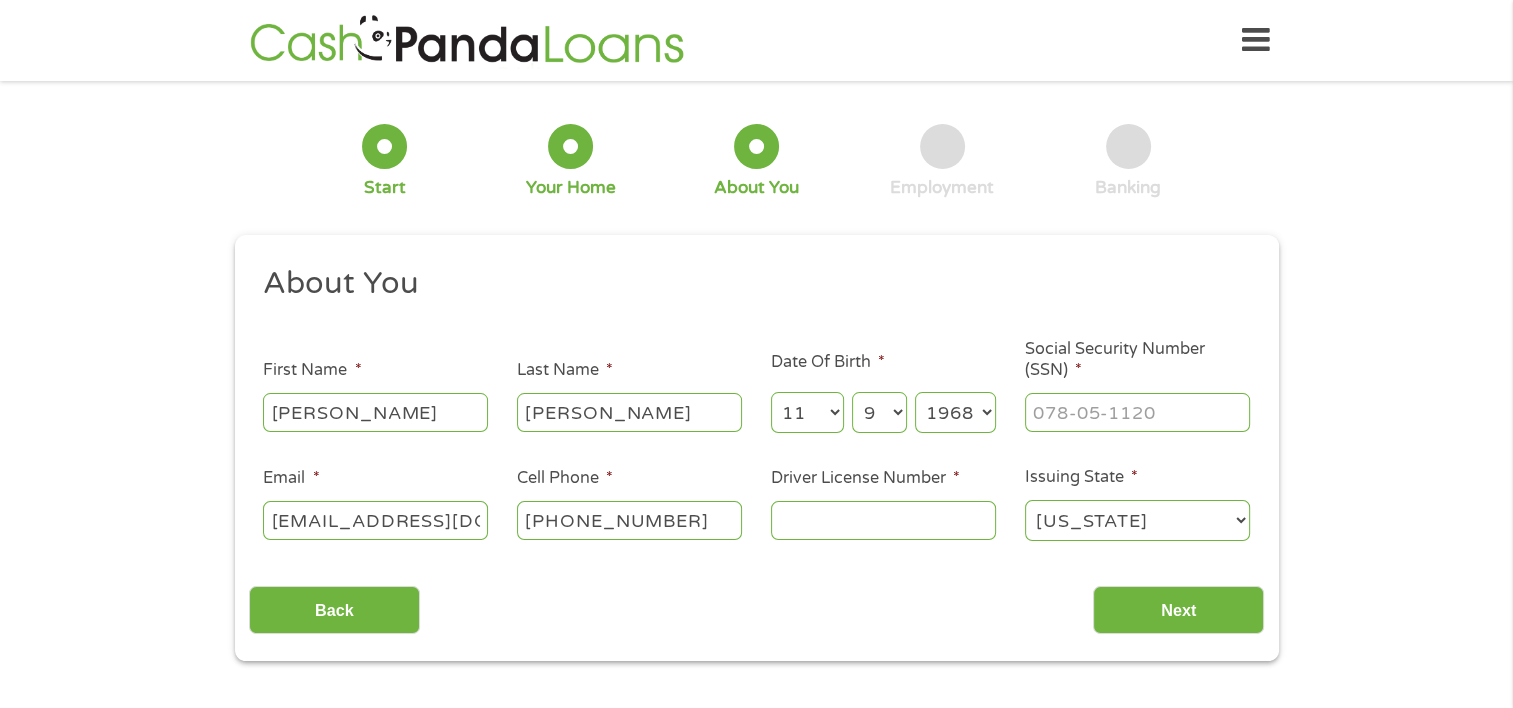 click on "Driver License Number *" at bounding box center [883, 520] 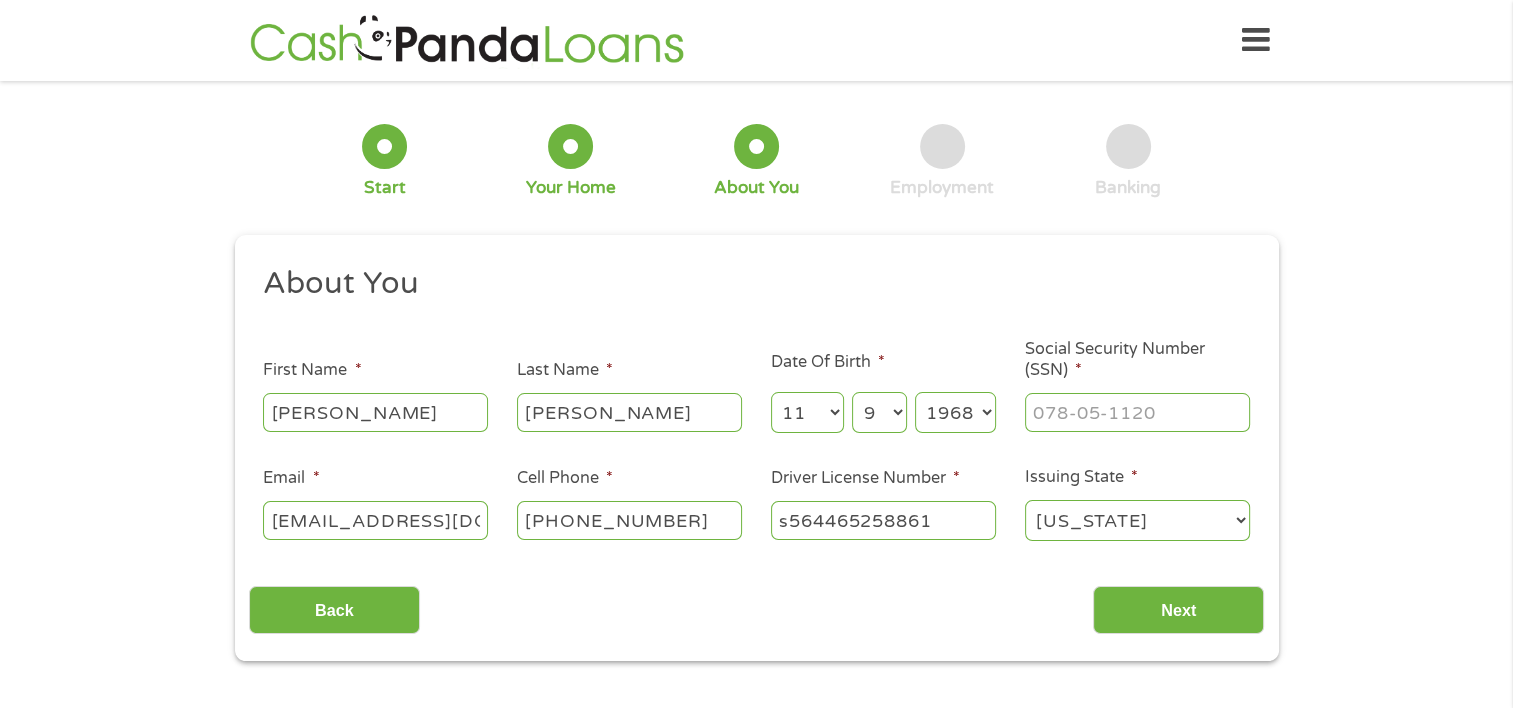 type on "s564465258861" 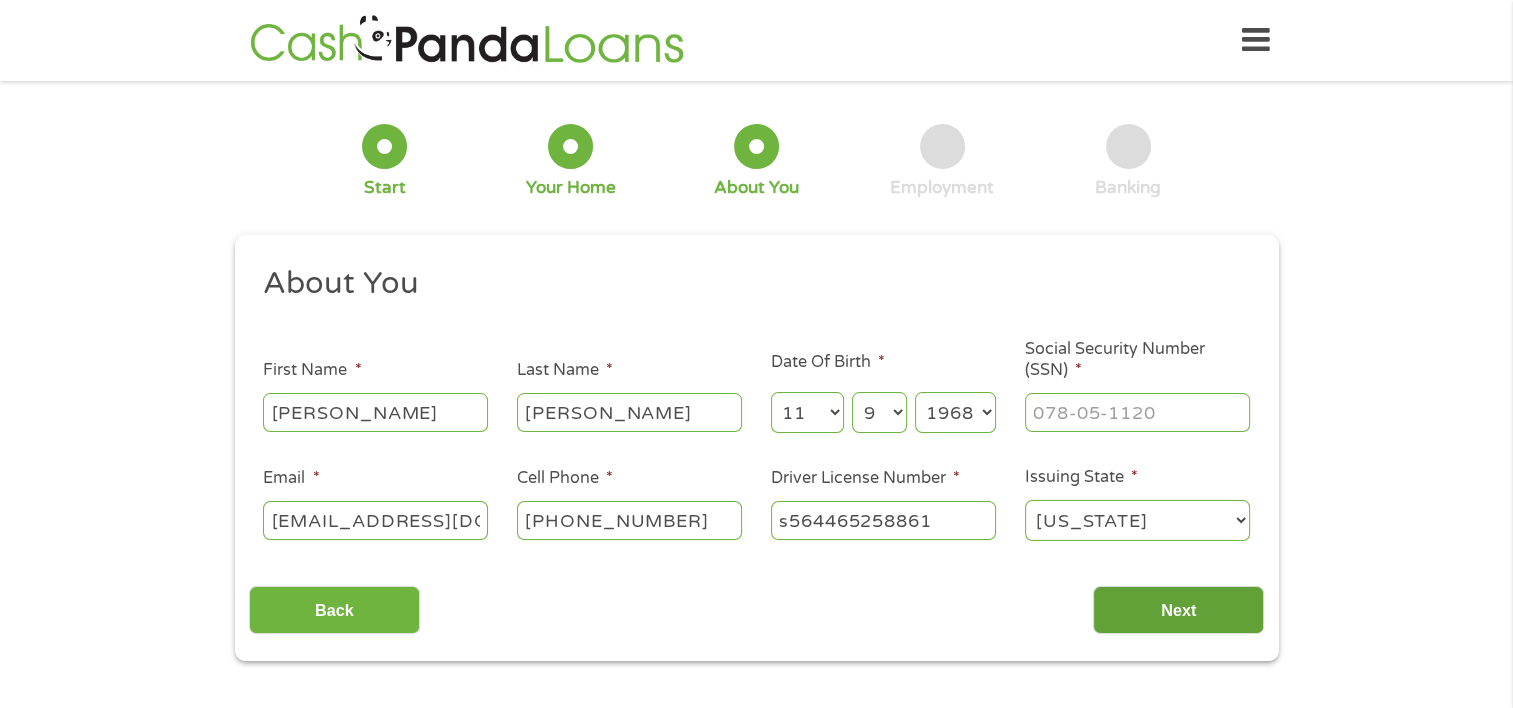 type on "[EMAIL_ADDRESS][DOMAIN_NAME]" 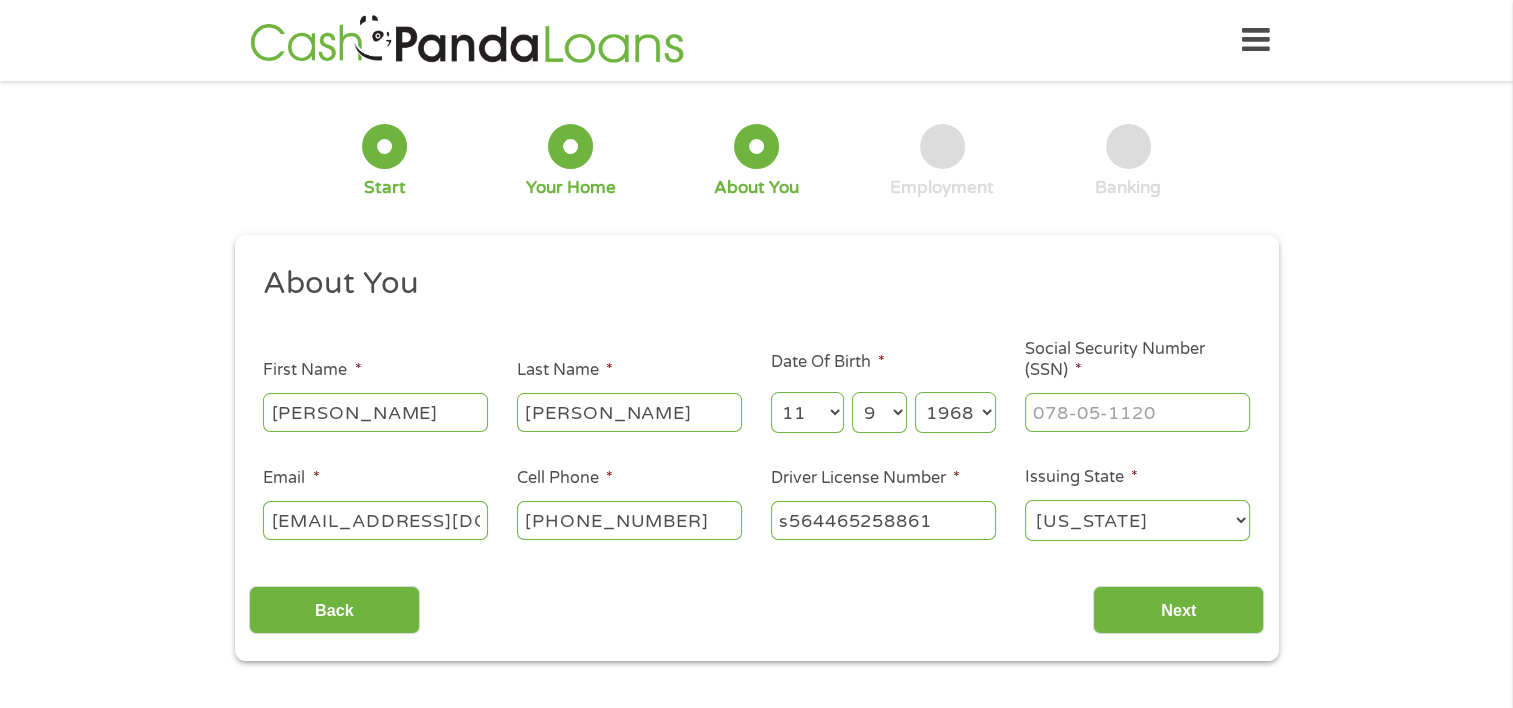 type on "___-__-____" 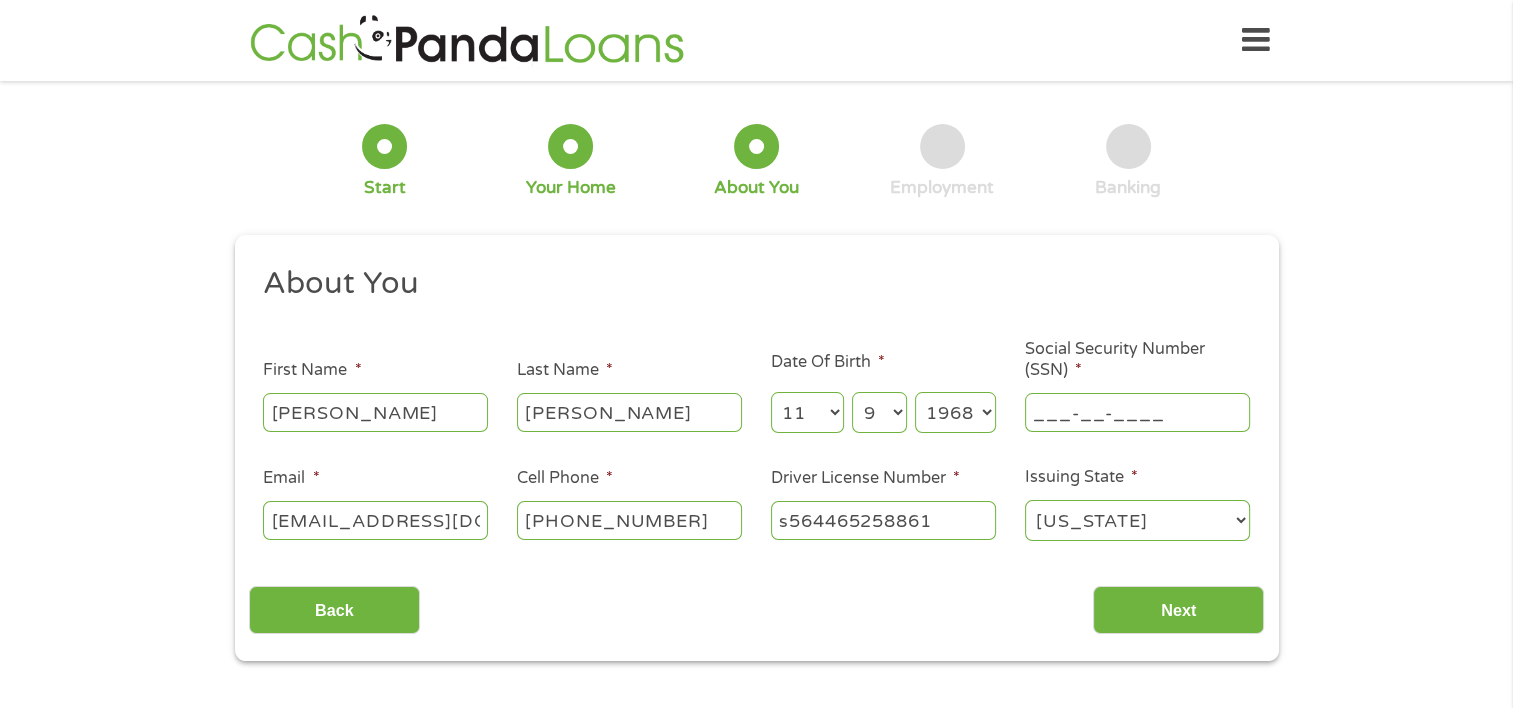 click on "___-__-____" at bounding box center (1137, 412) 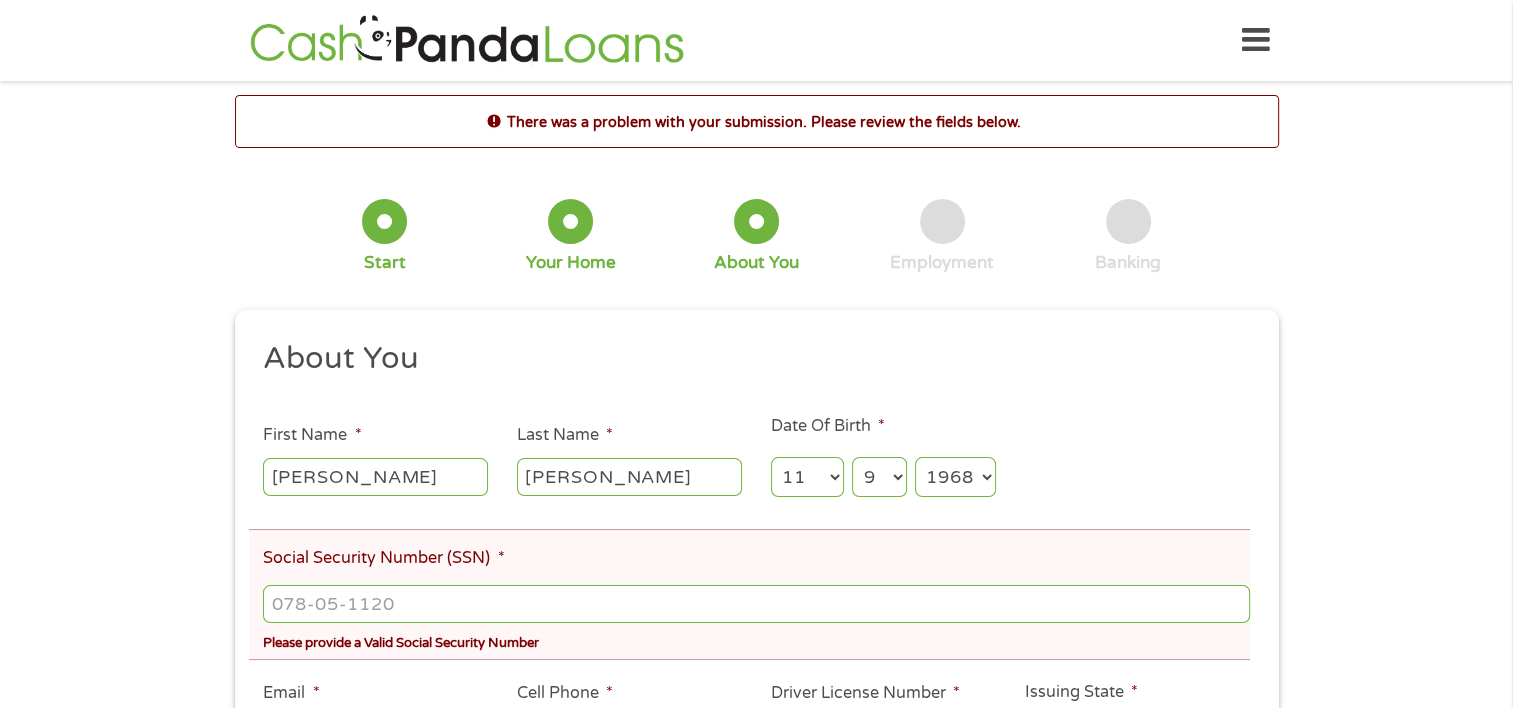 scroll, scrollTop: 8, scrollLeft: 8, axis: both 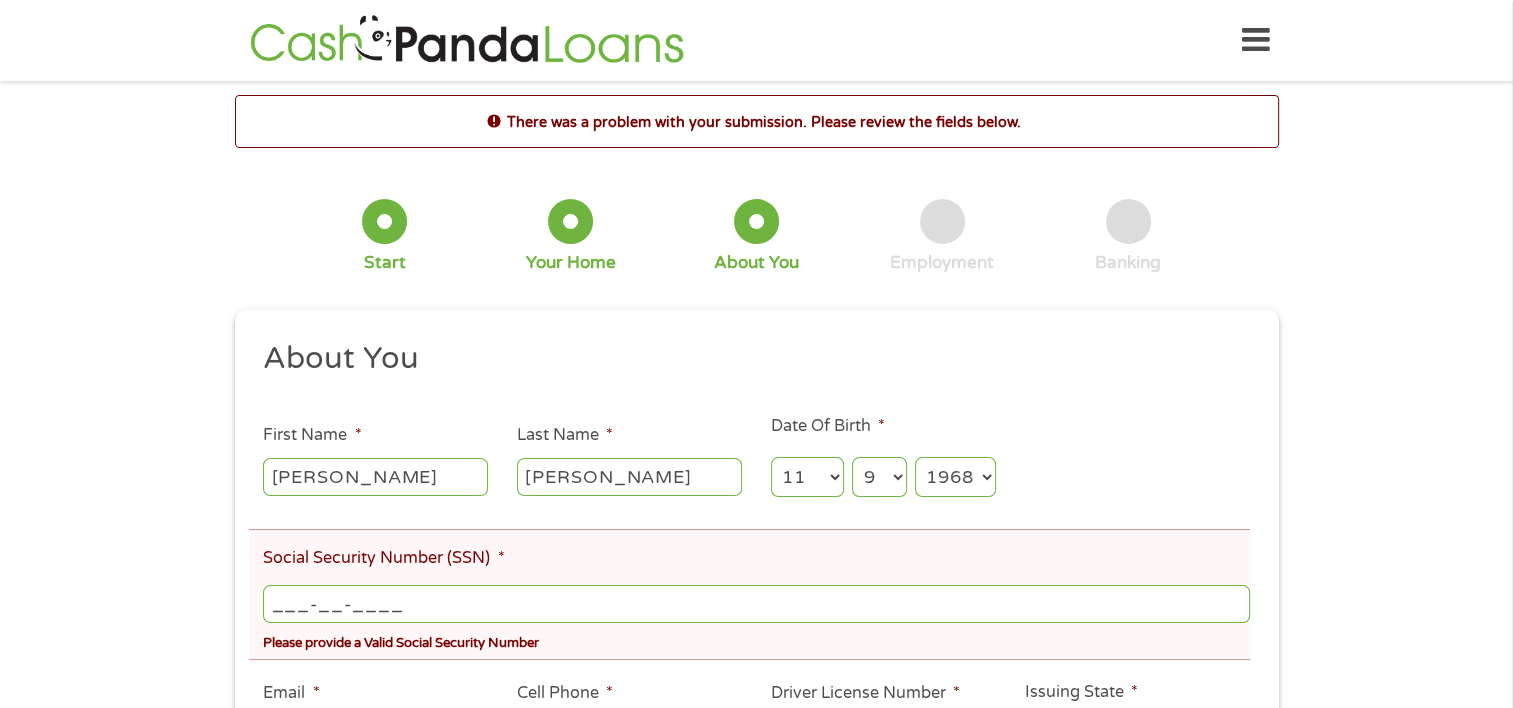 click on "___-__-____" at bounding box center [756, 604] 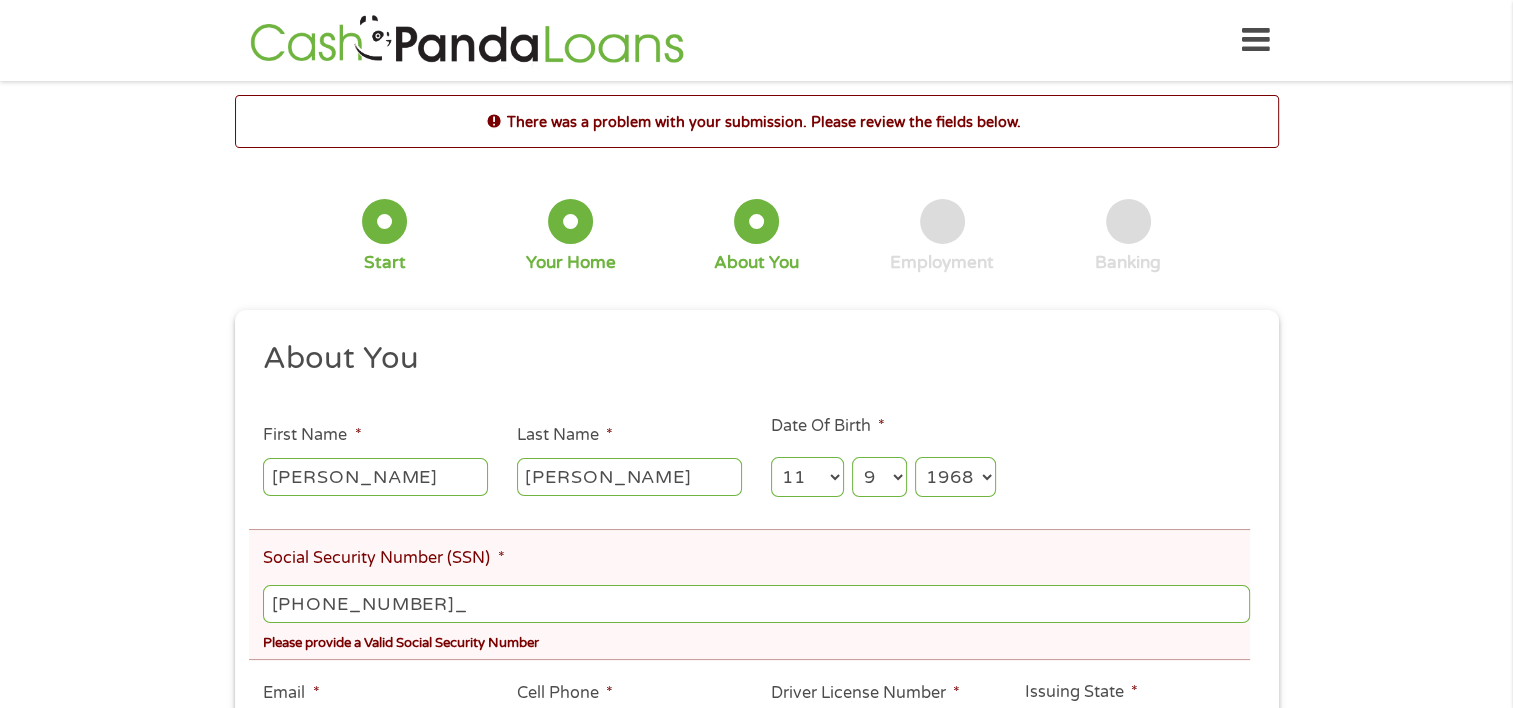 type on "275-80-6467" 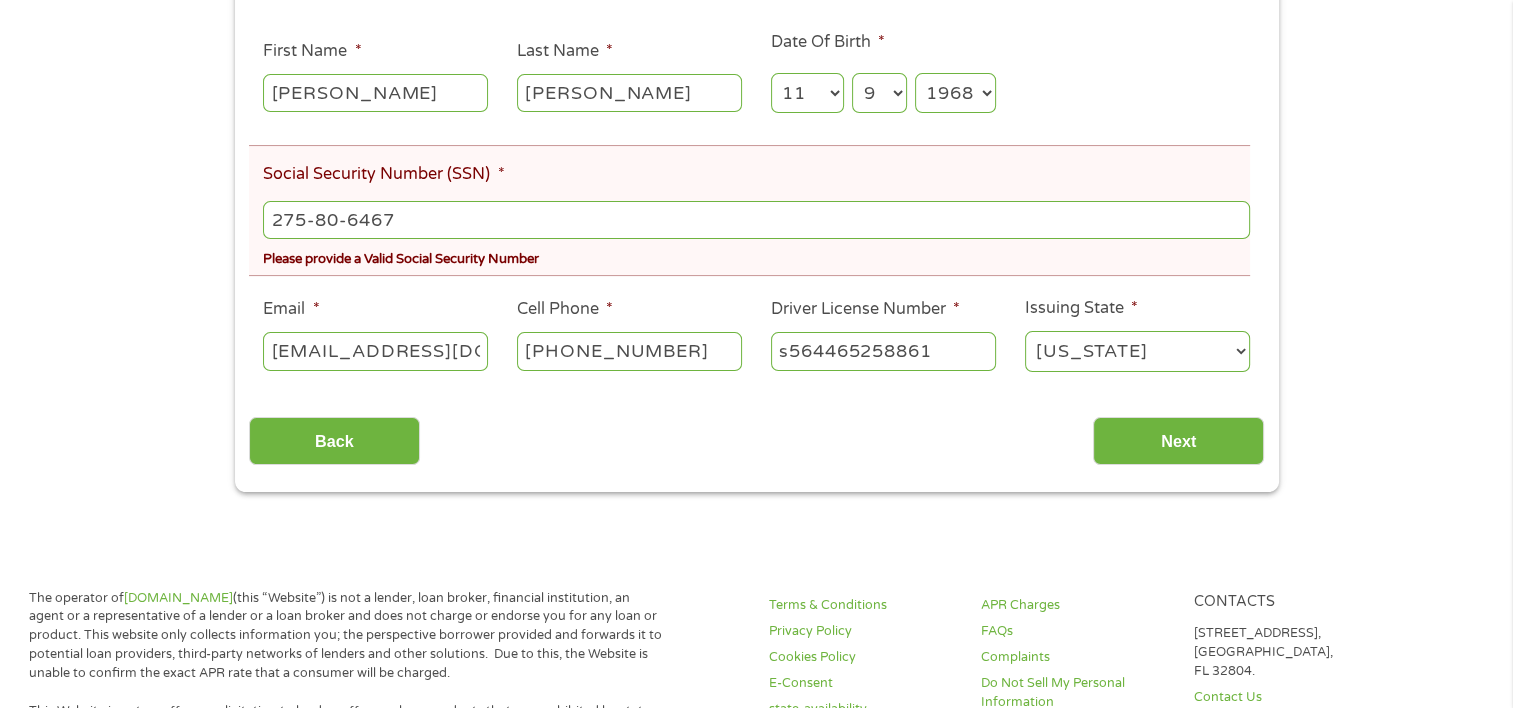 scroll, scrollTop: 400, scrollLeft: 0, axis: vertical 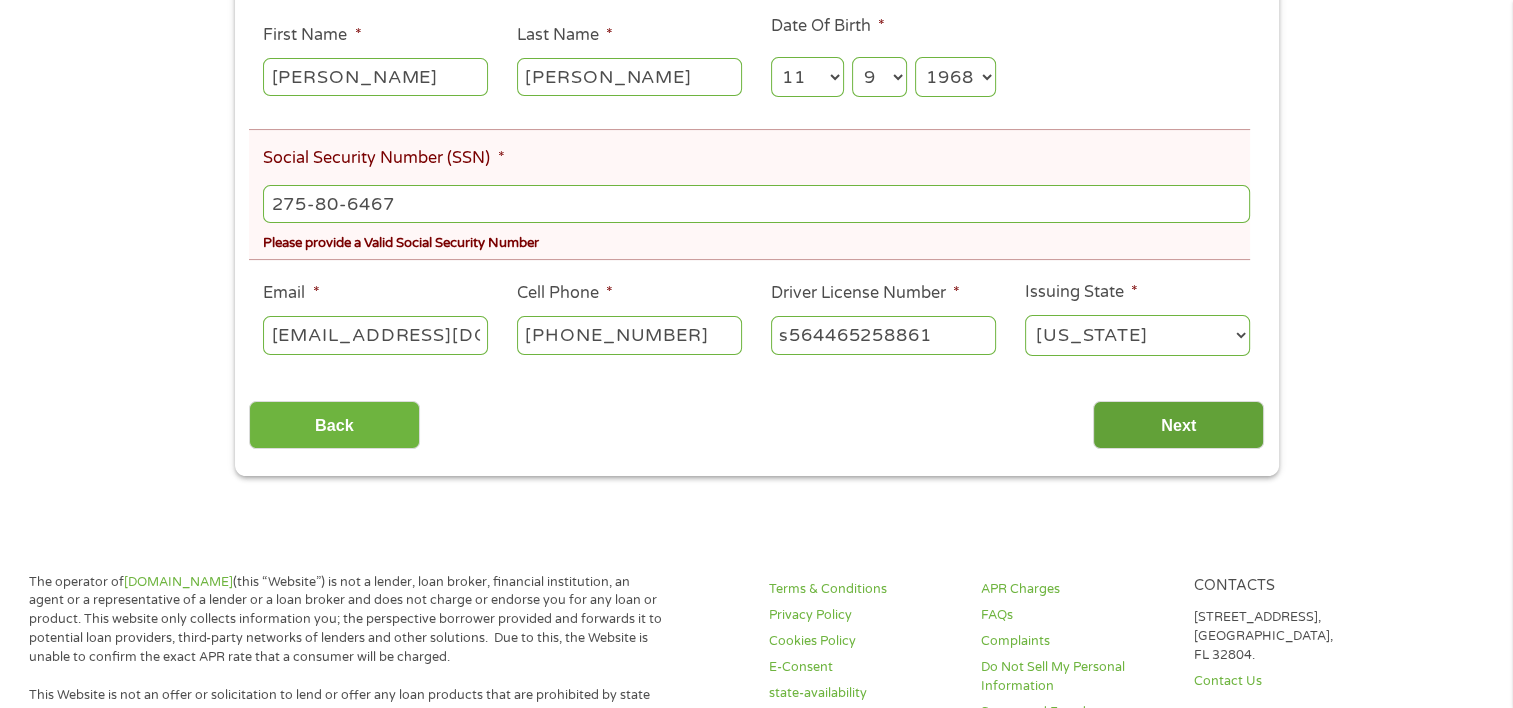 click on "Next" at bounding box center (1178, 425) 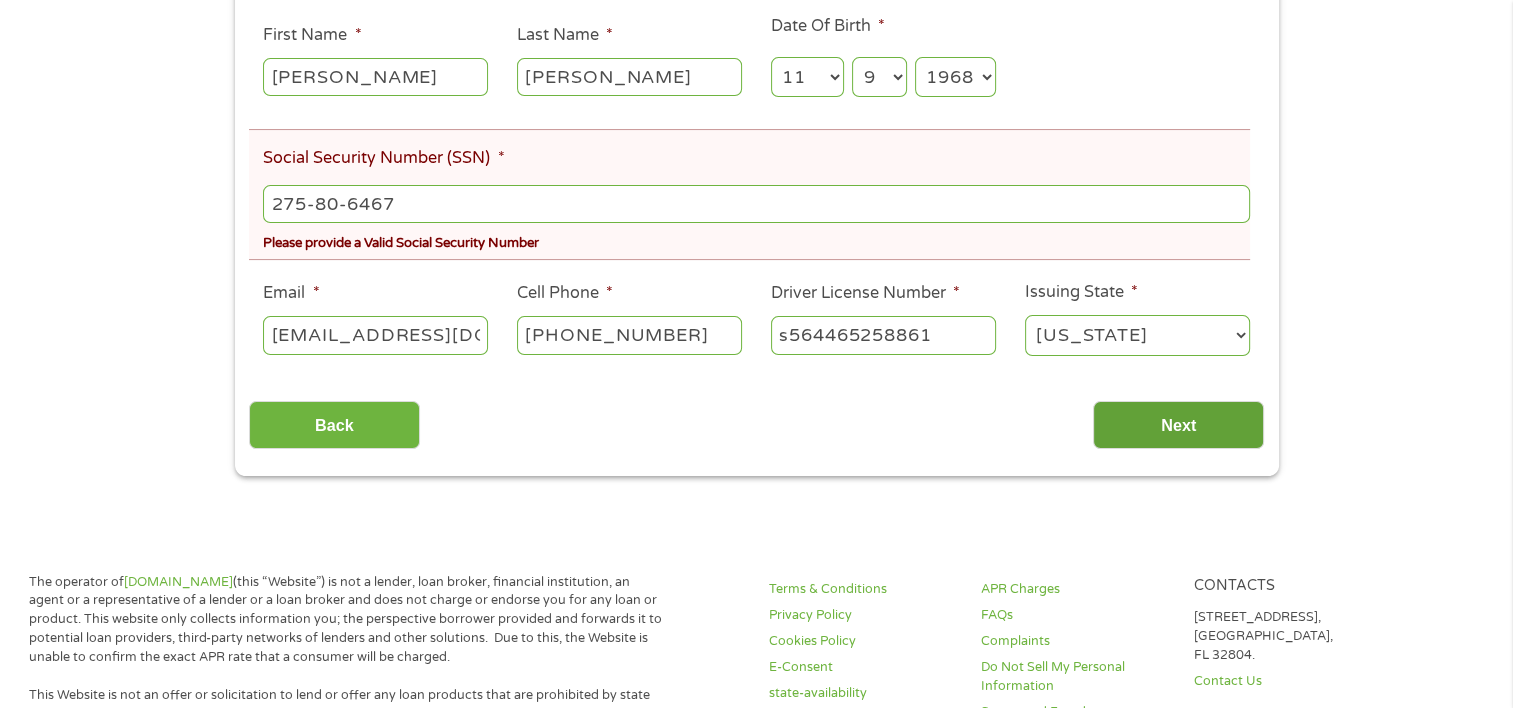 scroll, scrollTop: 8, scrollLeft: 8, axis: both 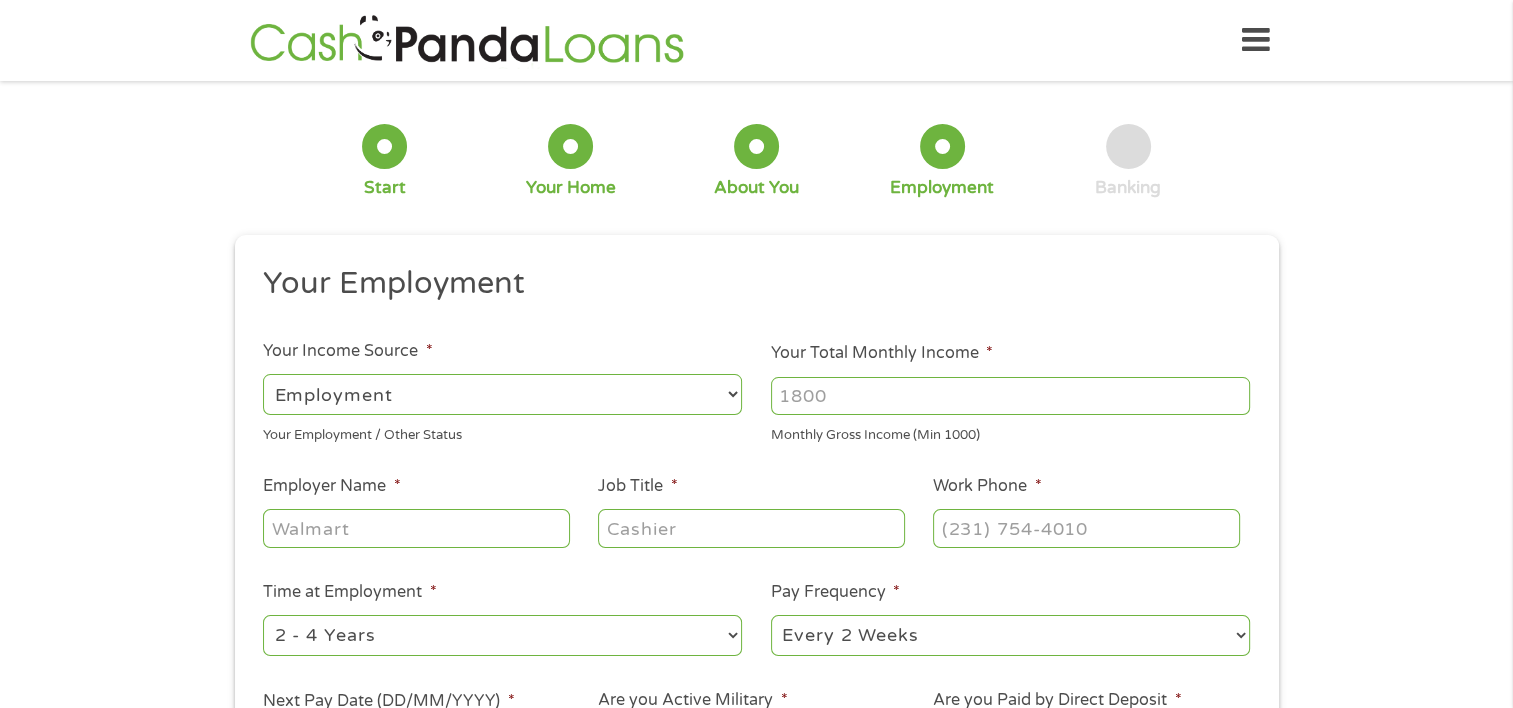 click on "--- Choose one --- Employment [DEMOGRAPHIC_DATA] Benefits" at bounding box center [502, 394] 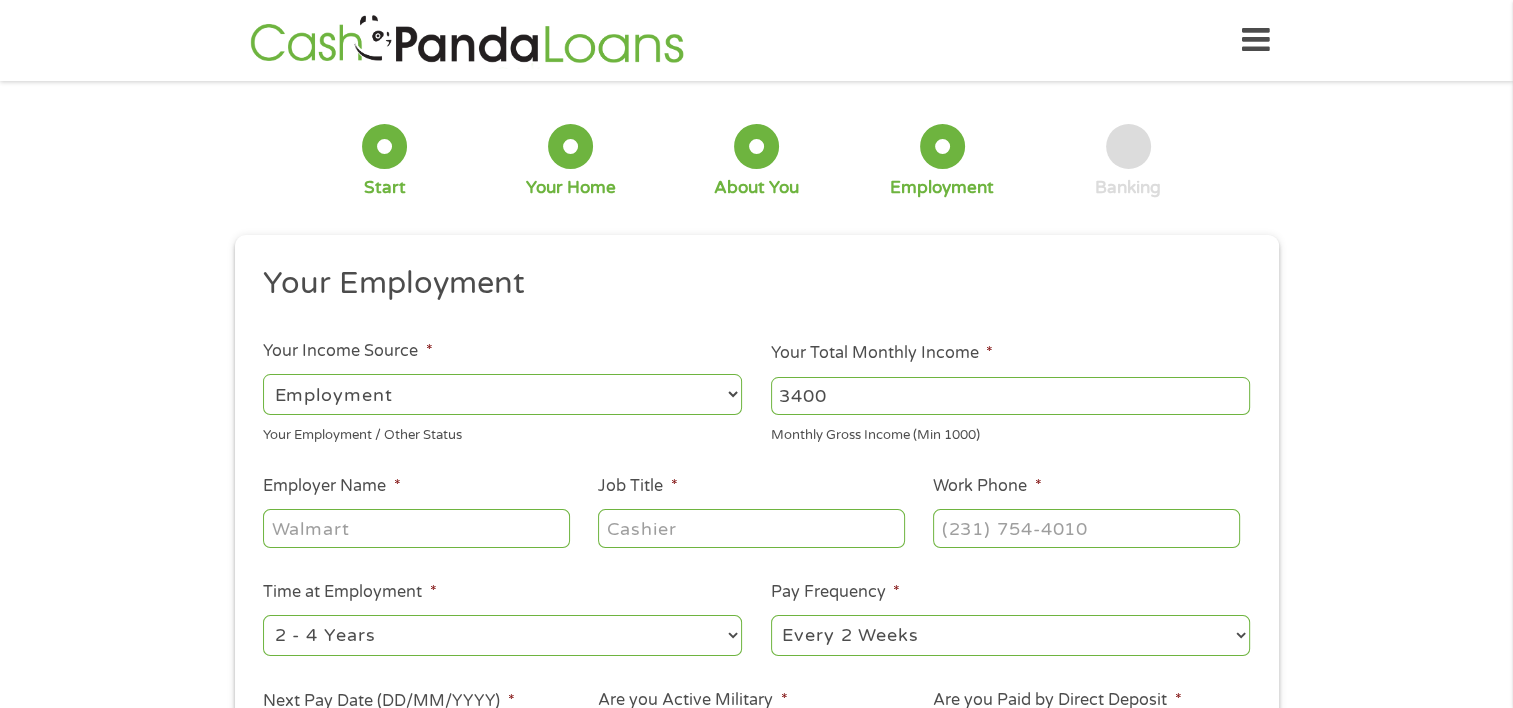type on "3400" 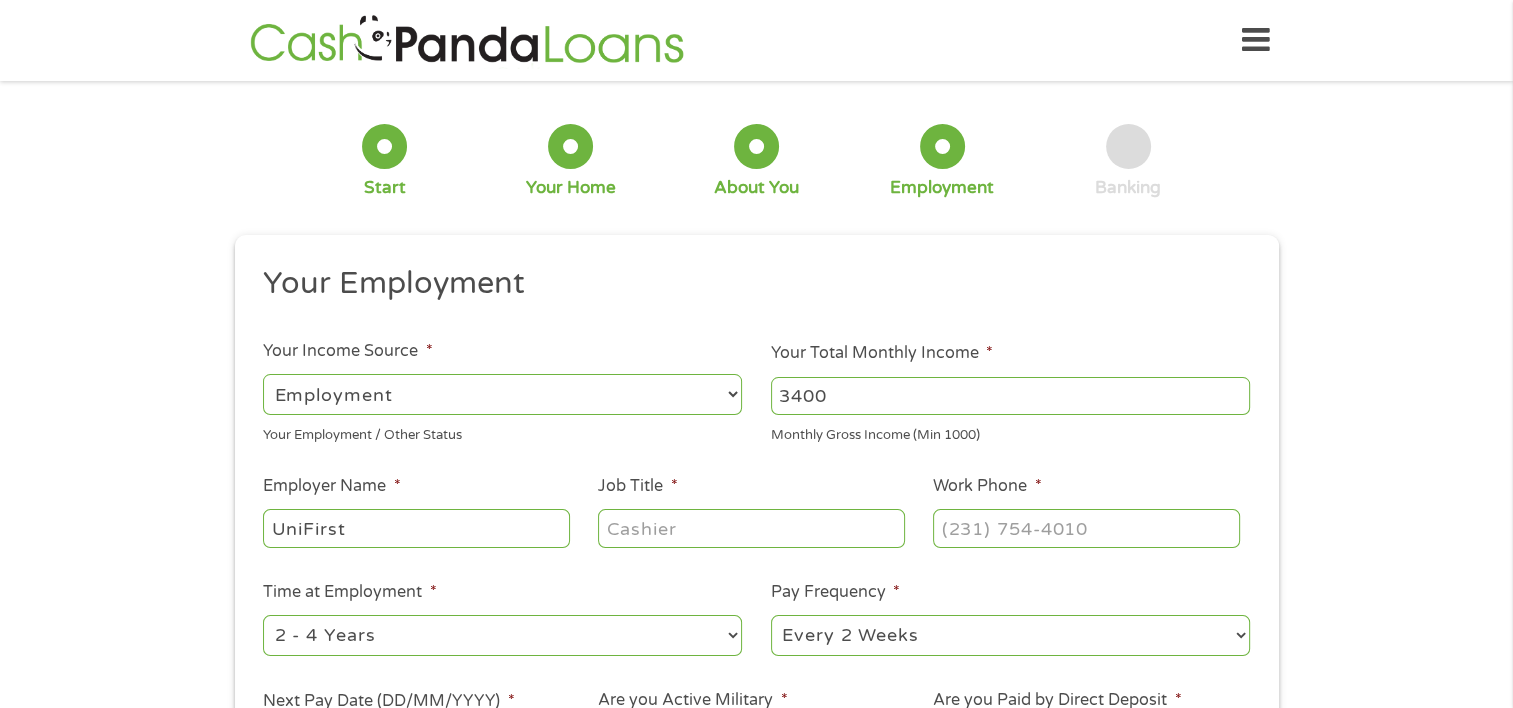 type on "UniFirst" 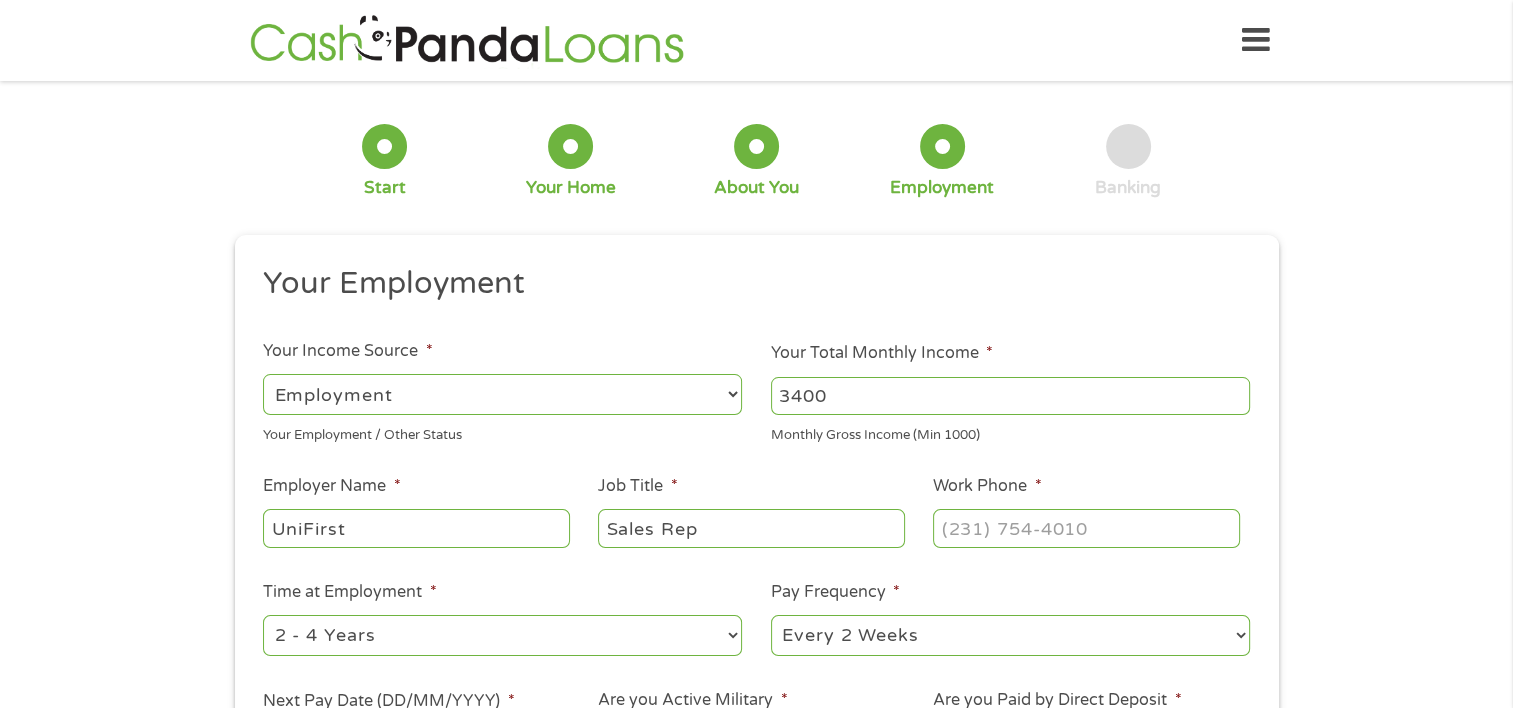 type on "Sales Rep" 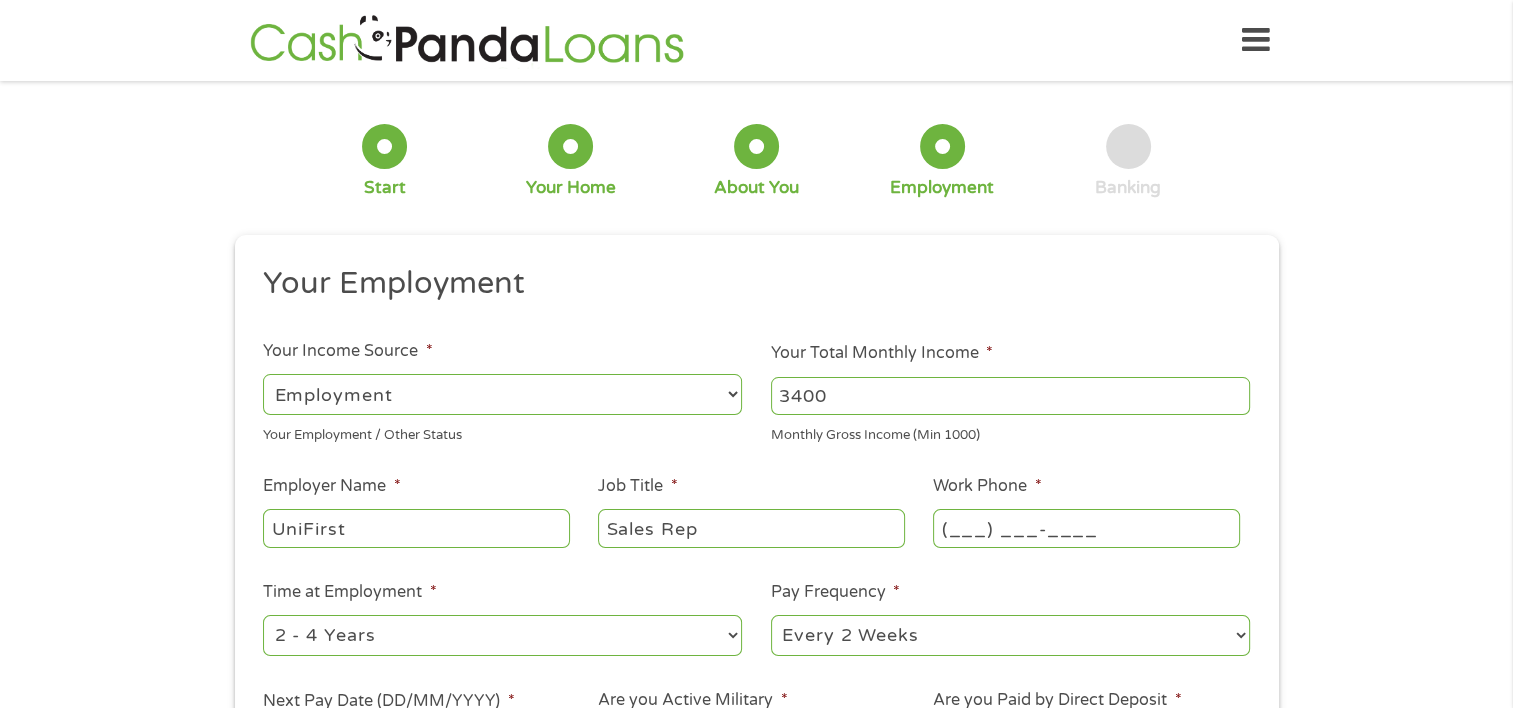 click on "(___) ___-____" at bounding box center [1086, 528] 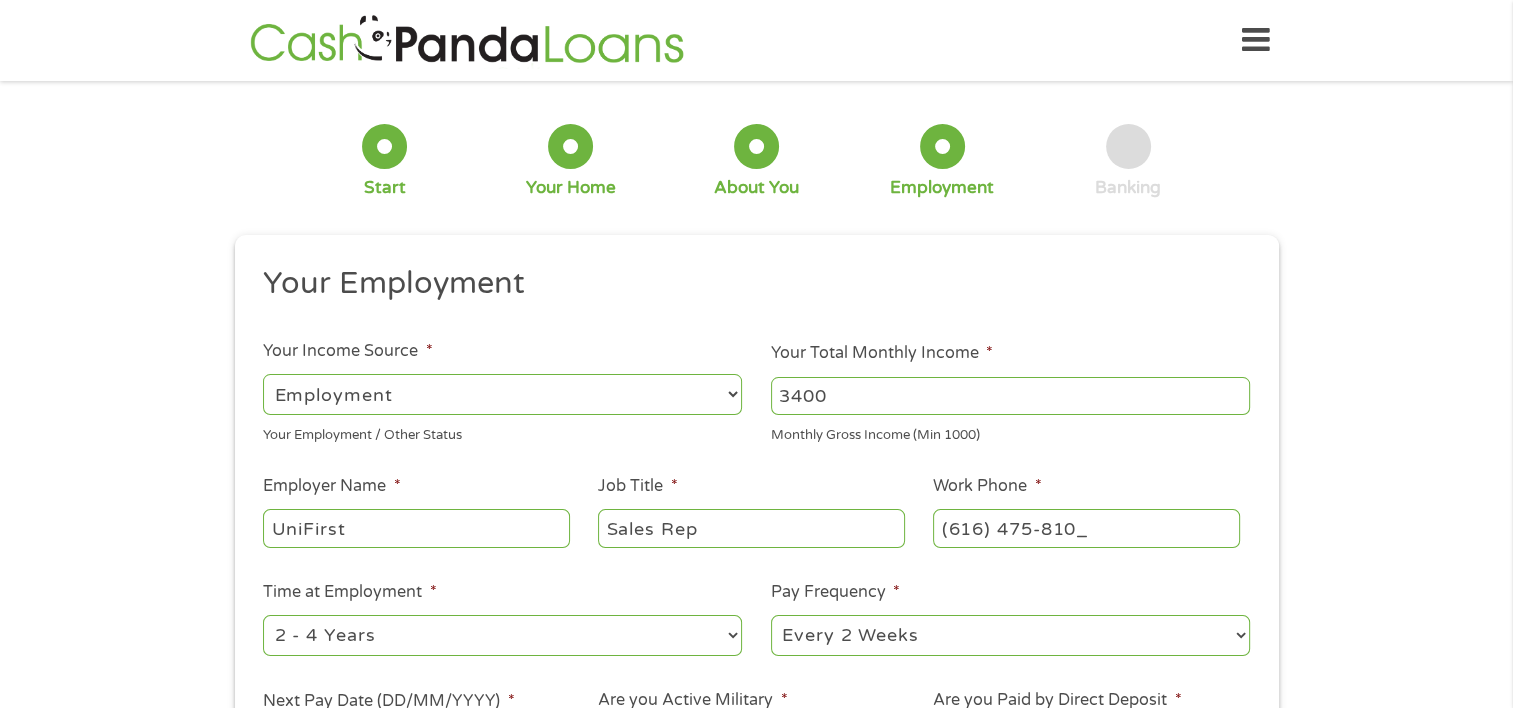type on "[PHONE_NUMBER]" 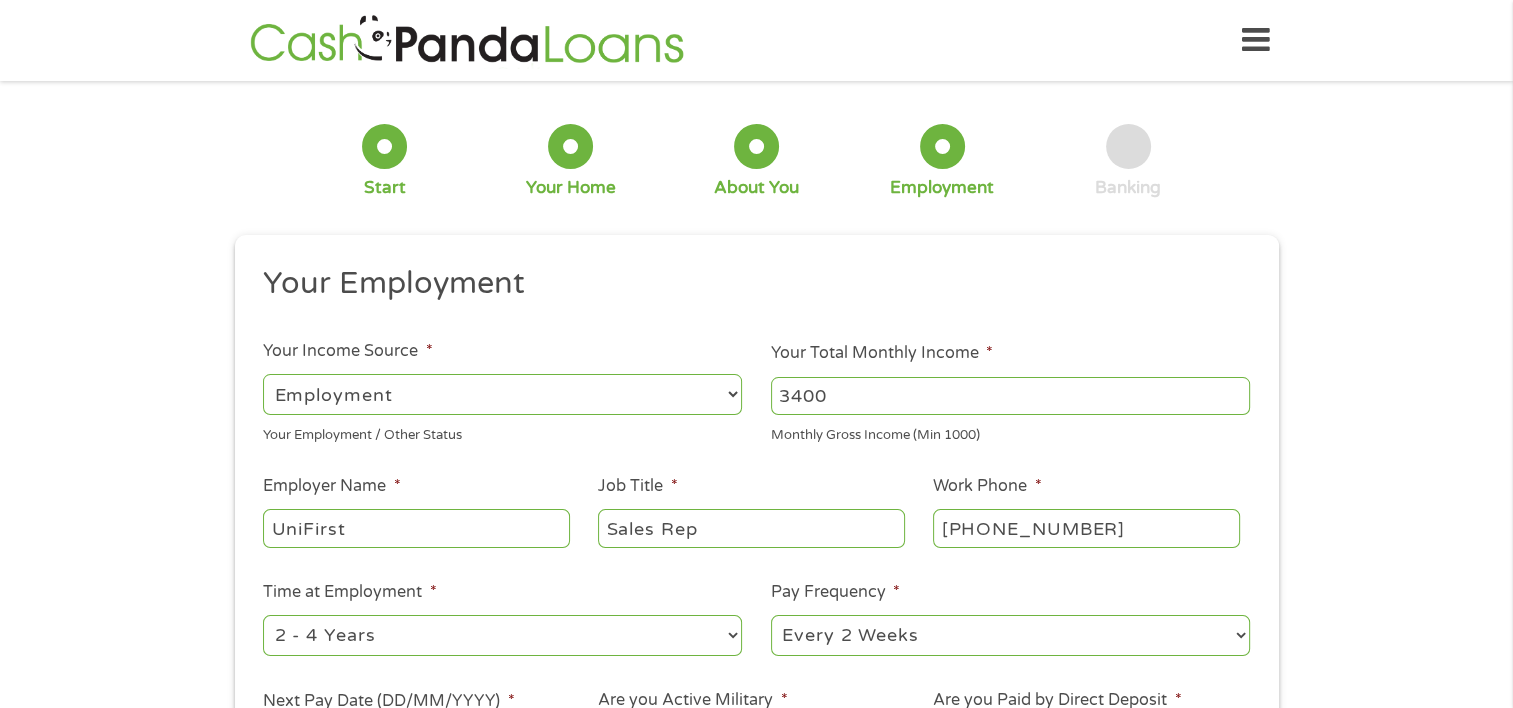click on "--- Choose one --- 1 Year or less 1 - 2 Years 2 - 4 Years Over 4 Years" at bounding box center [502, 635] 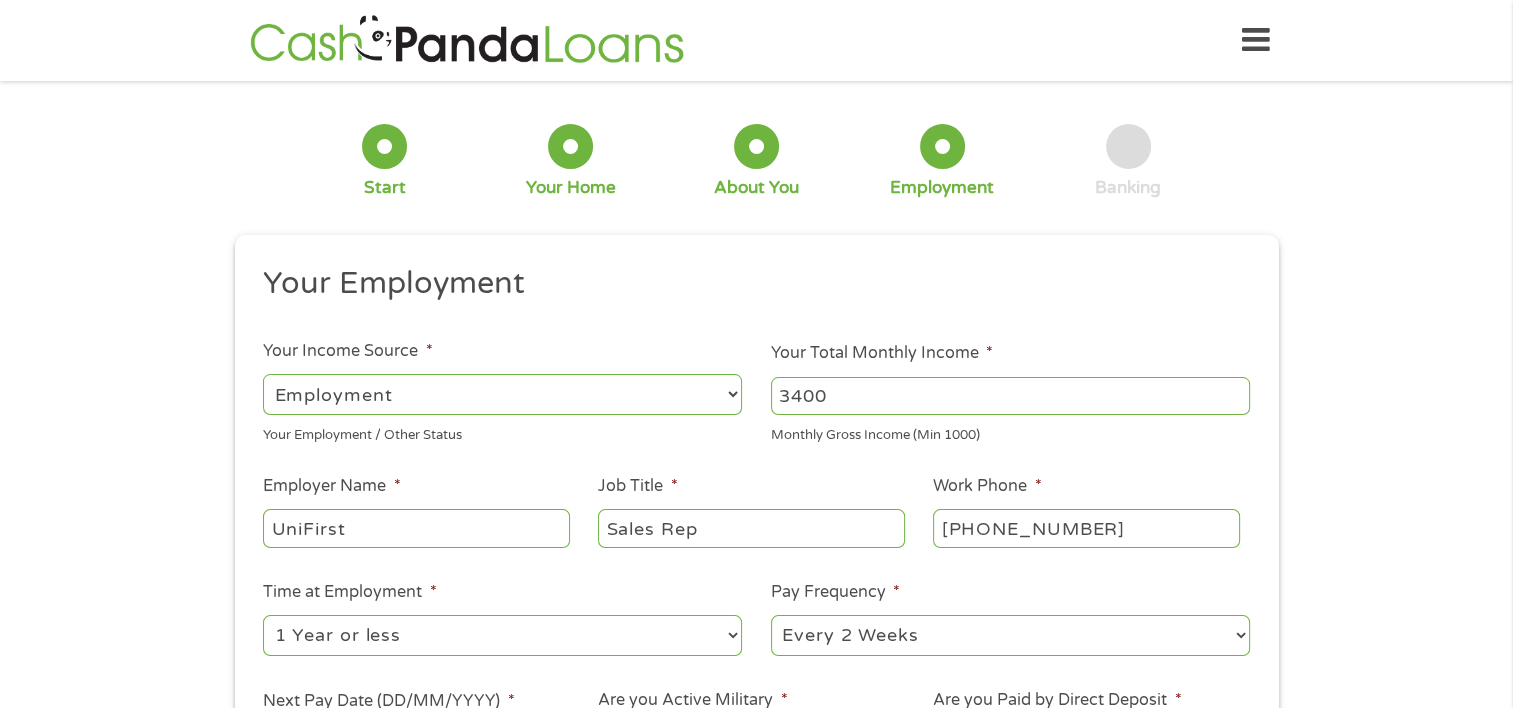click on "--- Choose one --- 1 Year or less 1 - 2 Years 2 - 4 Years Over 4 Years" at bounding box center (502, 635) 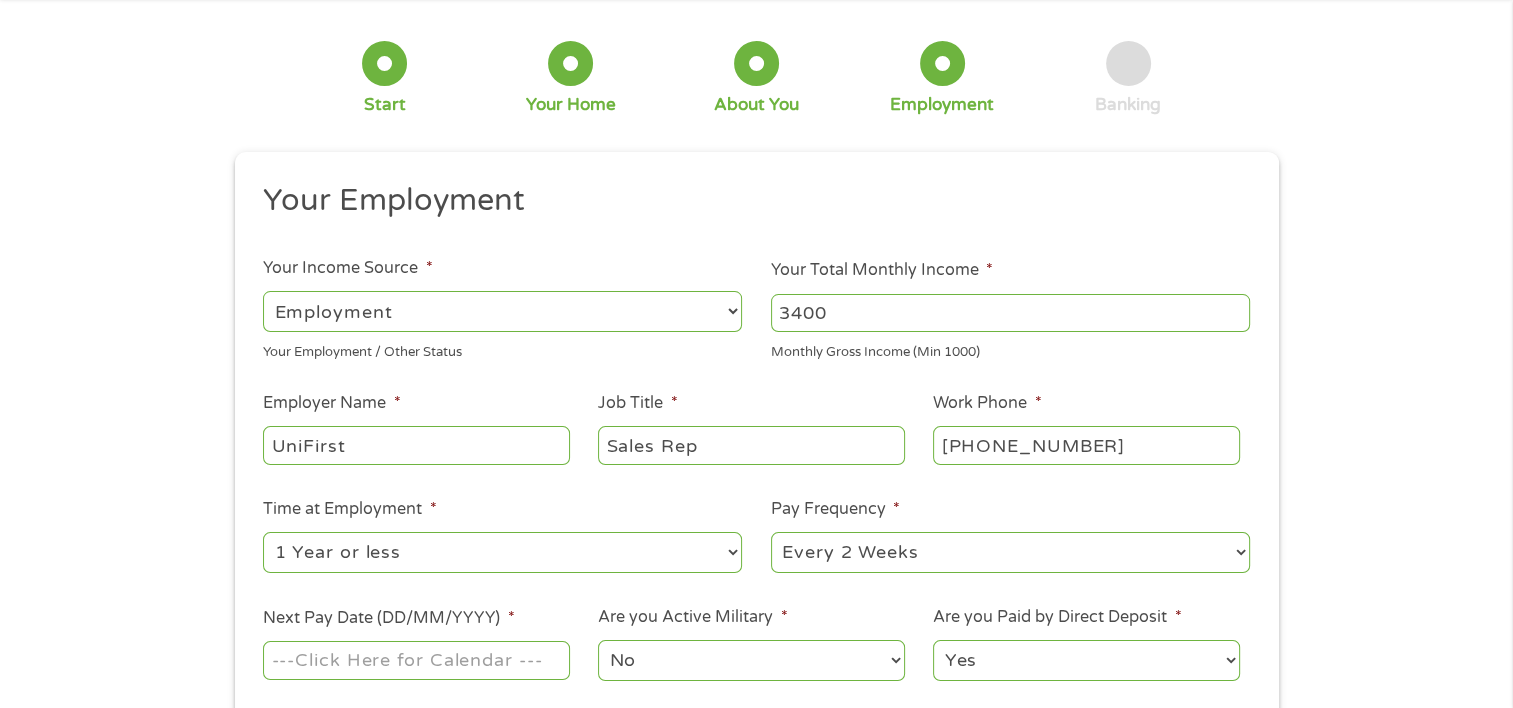 scroll, scrollTop: 200, scrollLeft: 0, axis: vertical 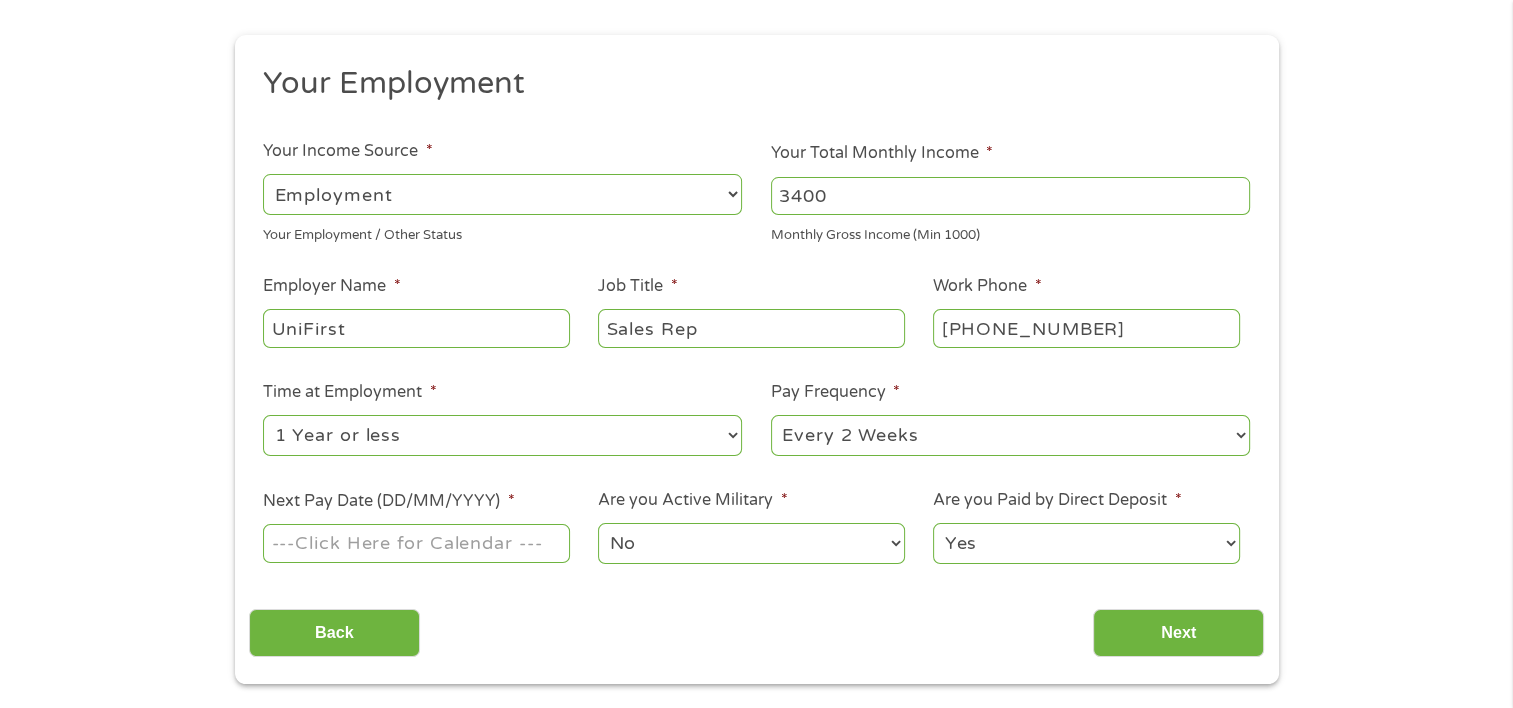 click on "--- Choose one --- Every 2 Weeks Every Week Monthly Semi-Monthly" at bounding box center (1010, 435) 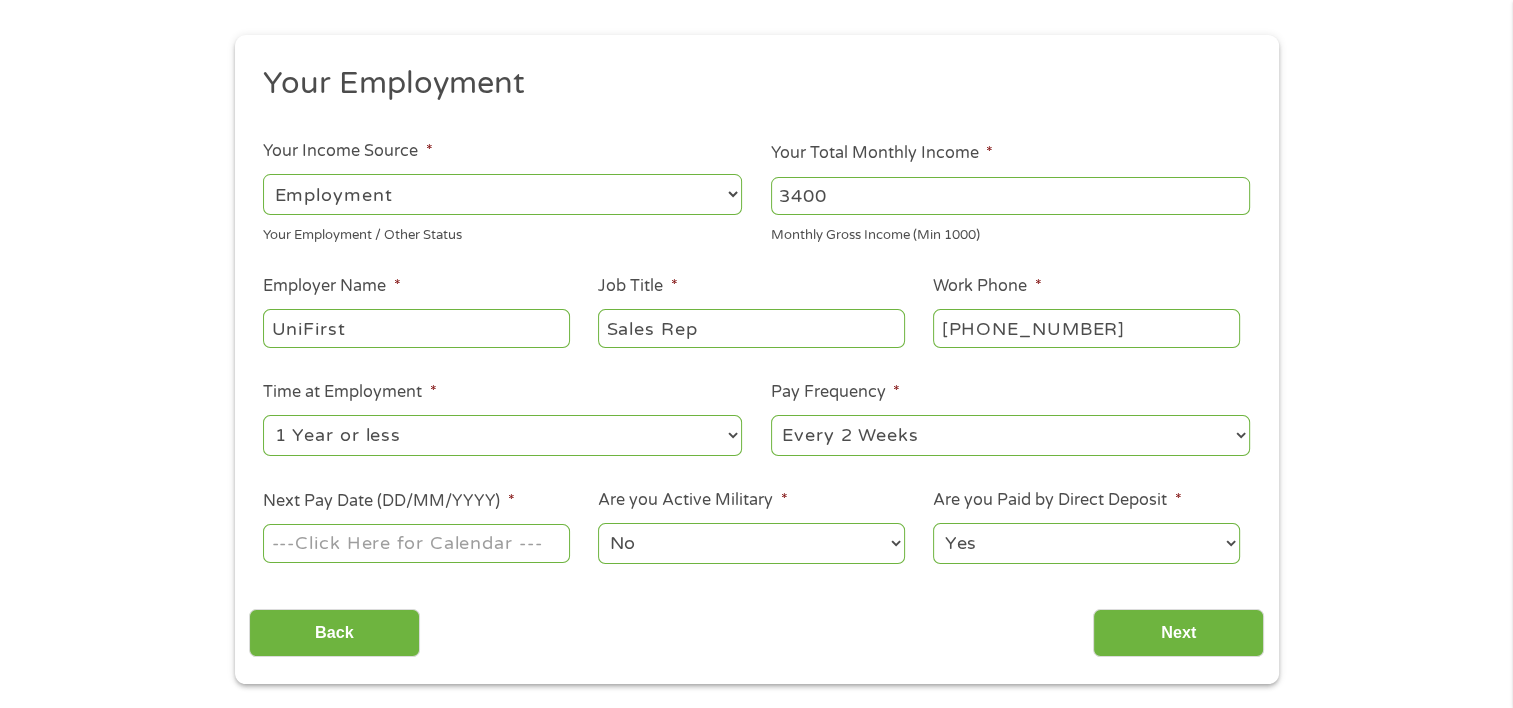 select on "weekly" 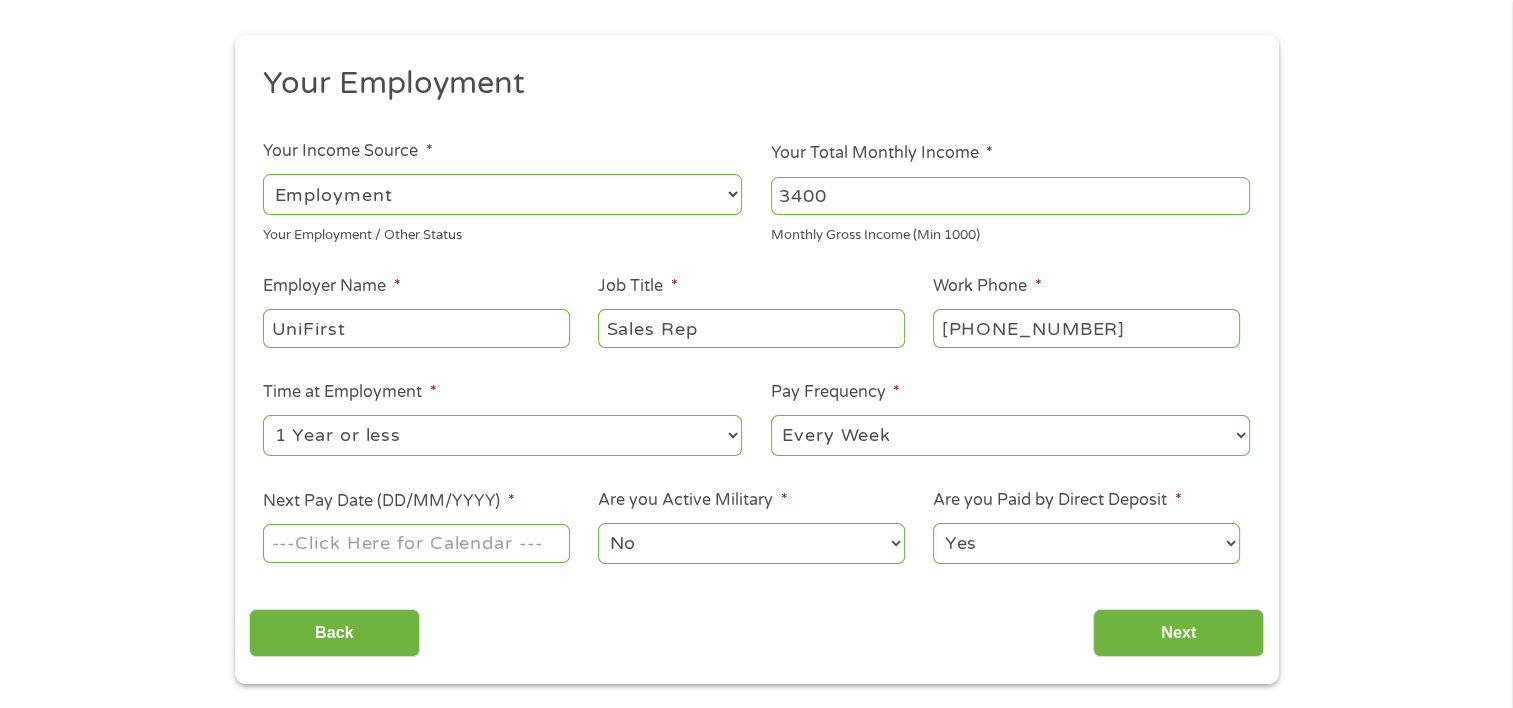 click on "--- Choose one --- Every 2 Weeks Every Week Monthly Semi-Monthly" at bounding box center [1010, 435] 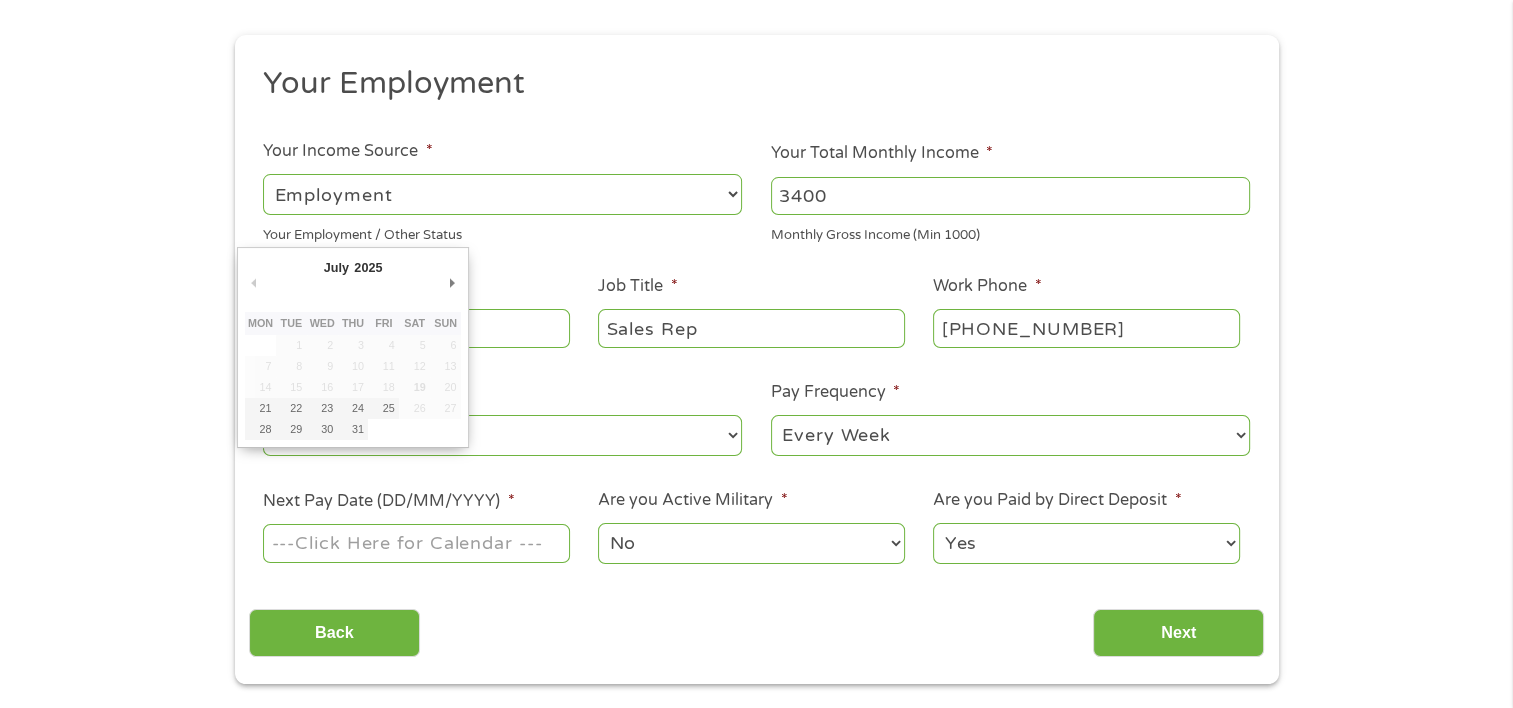 click on "Next Pay Date (DD/MM/YYYY) *" at bounding box center (416, 543) 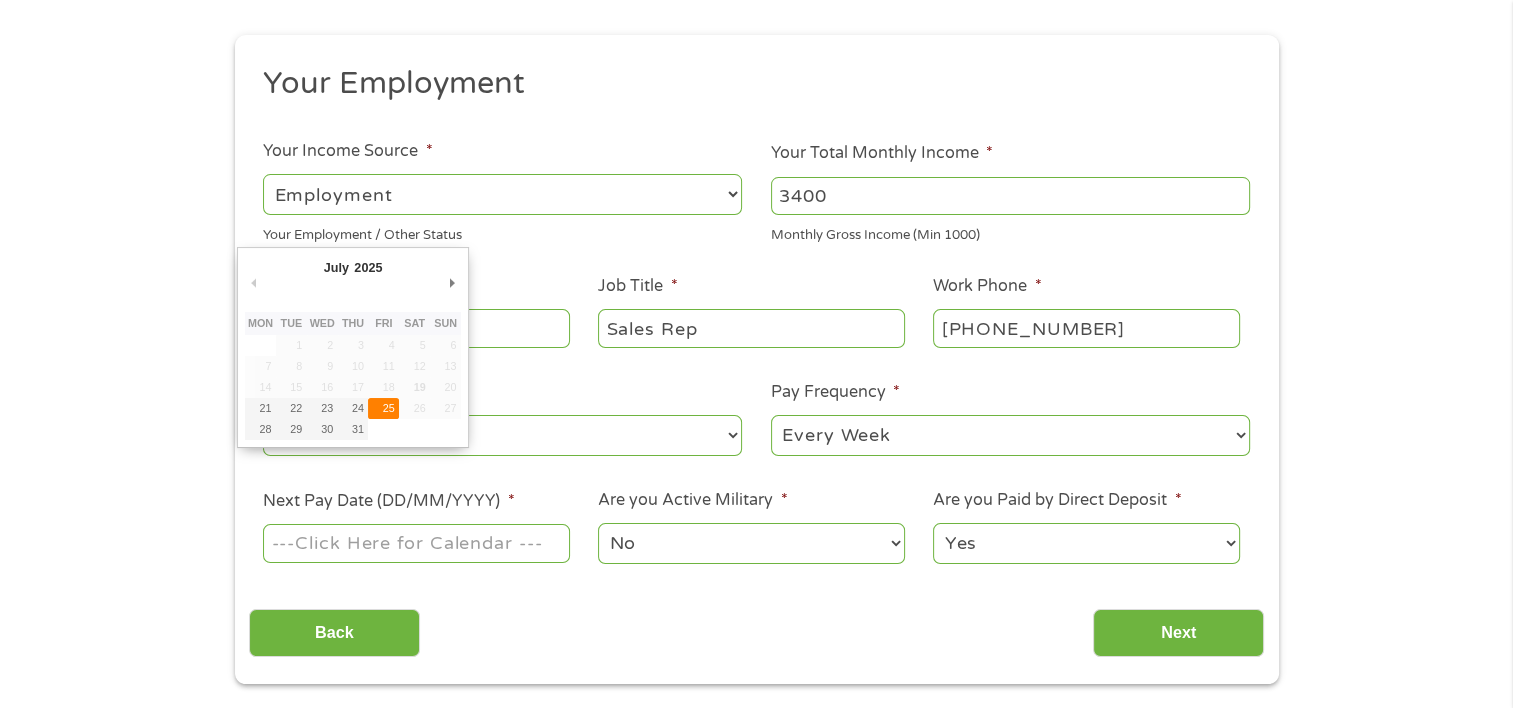 type on "[DATE]" 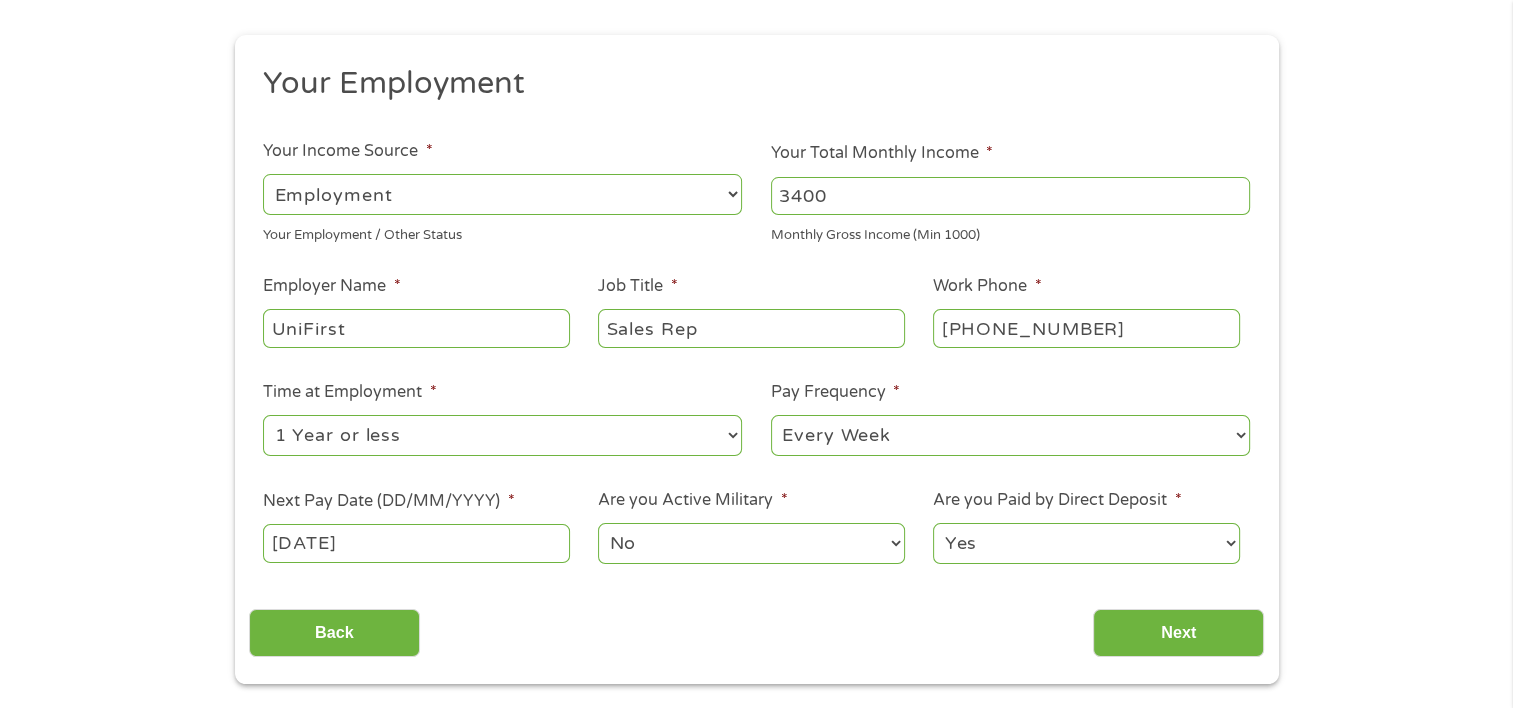 click on "Yes No" at bounding box center (1086, 543) 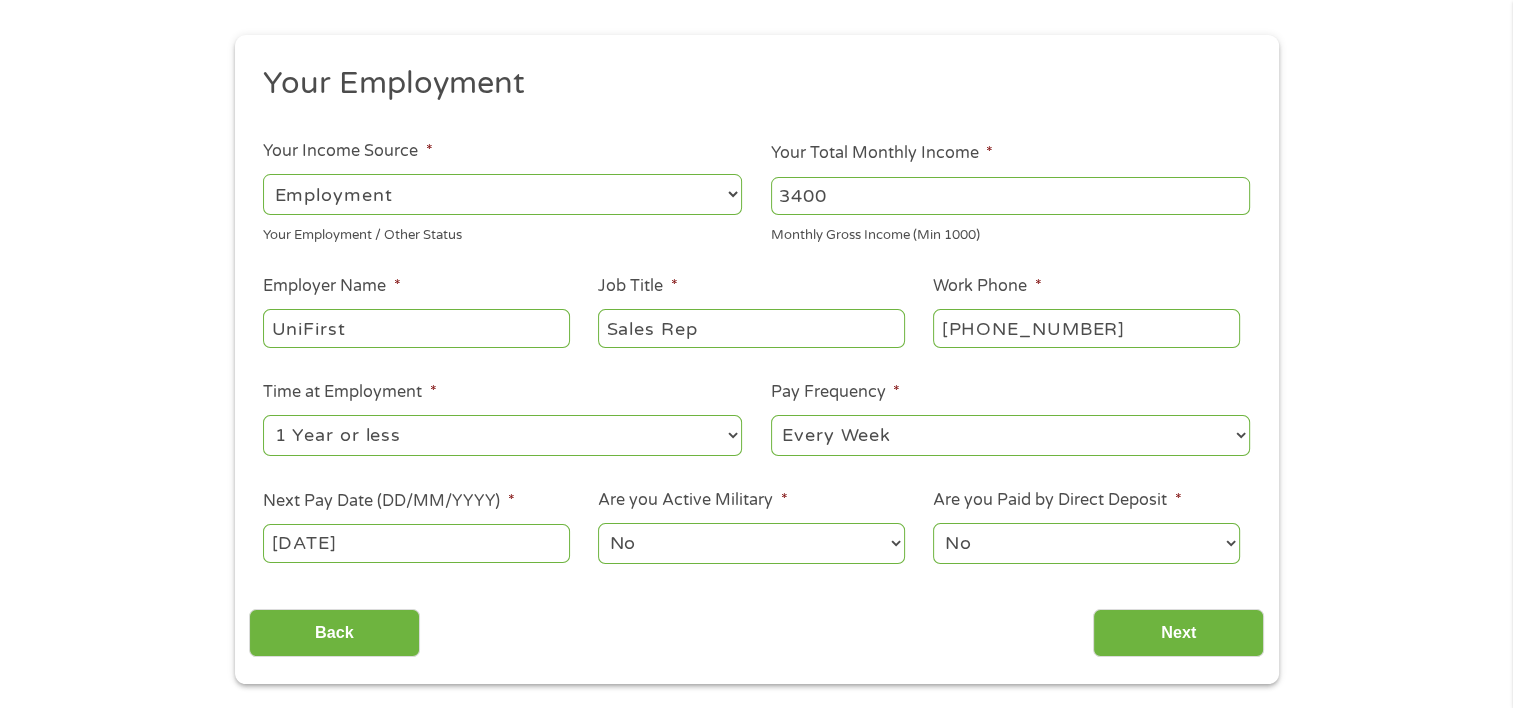 click on "Yes No" at bounding box center [1086, 543] 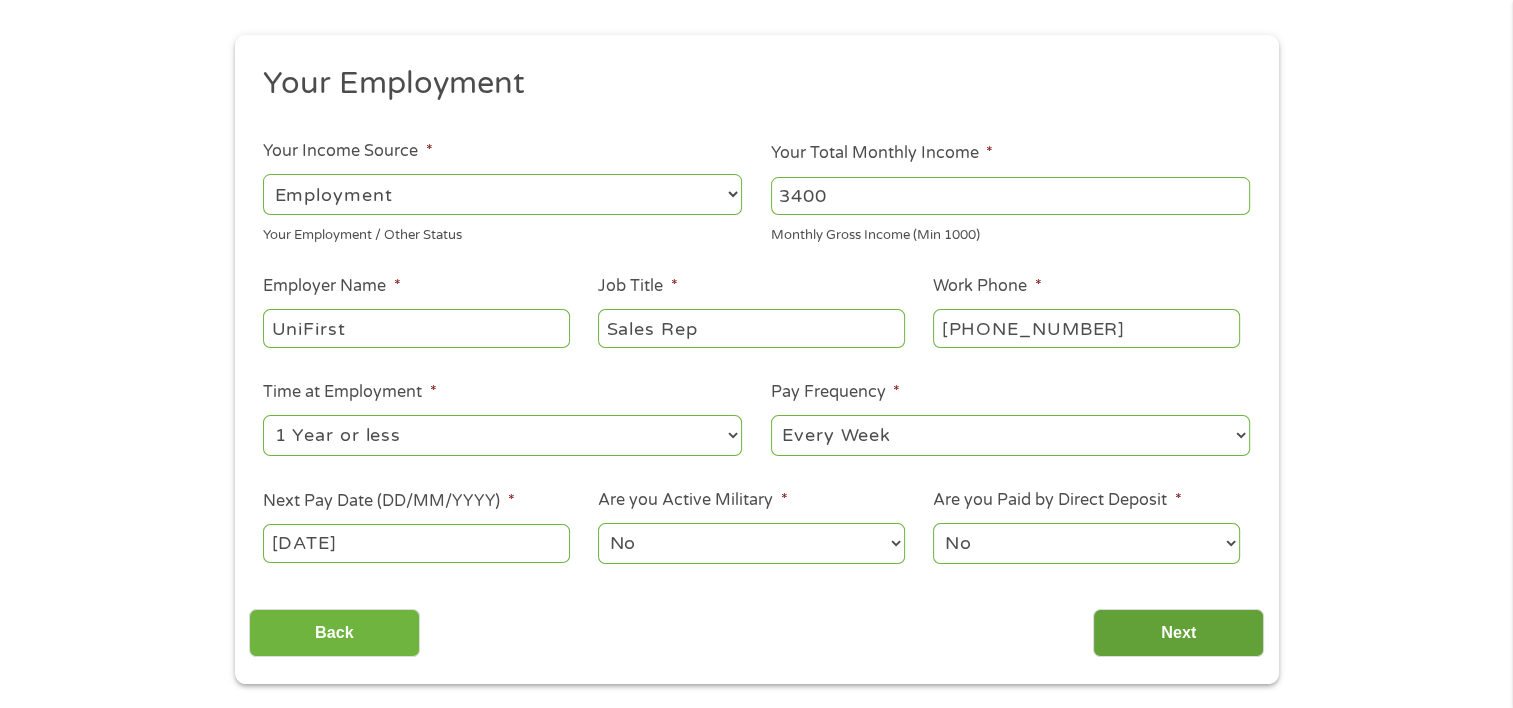 click on "Next" at bounding box center (1178, 633) 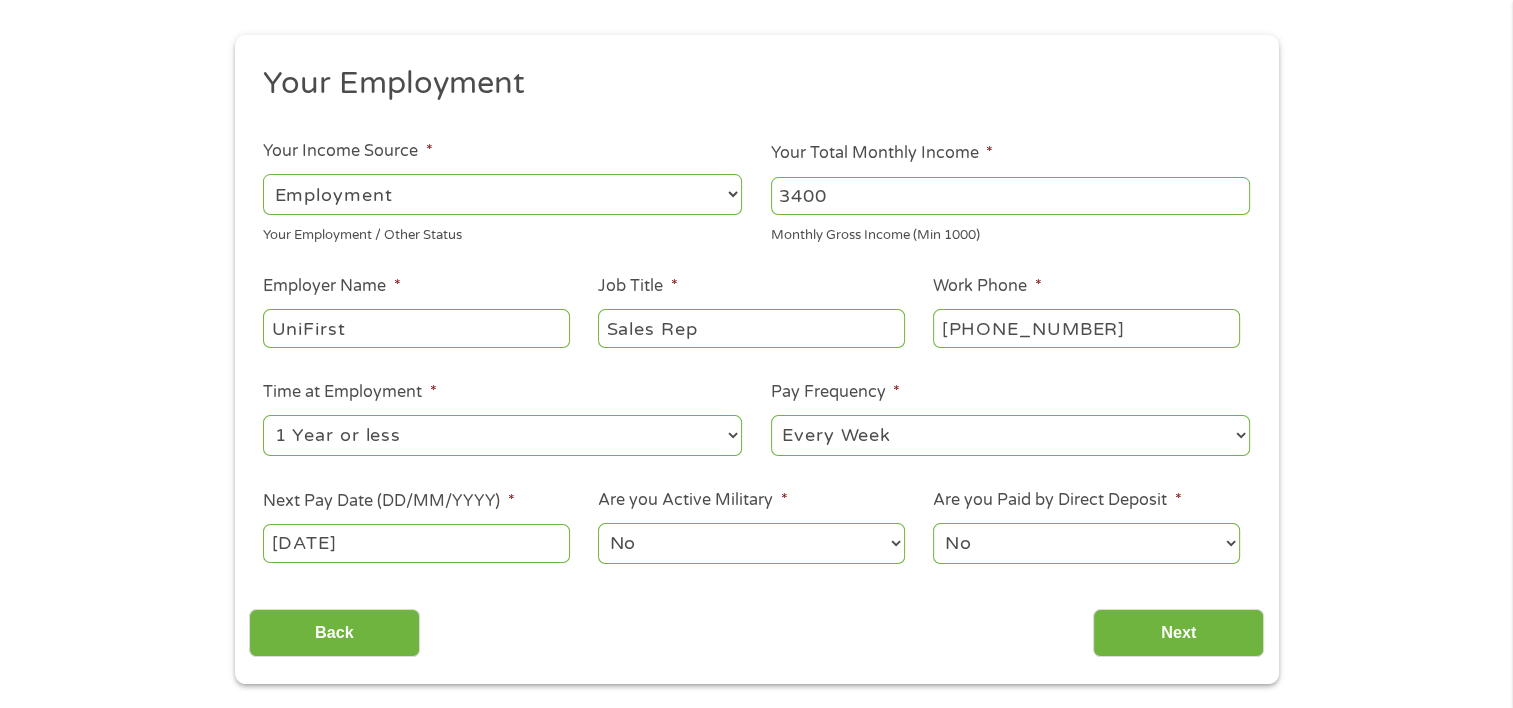 scroll, scrollTop: 8, scrollLeft: 8, axis: both 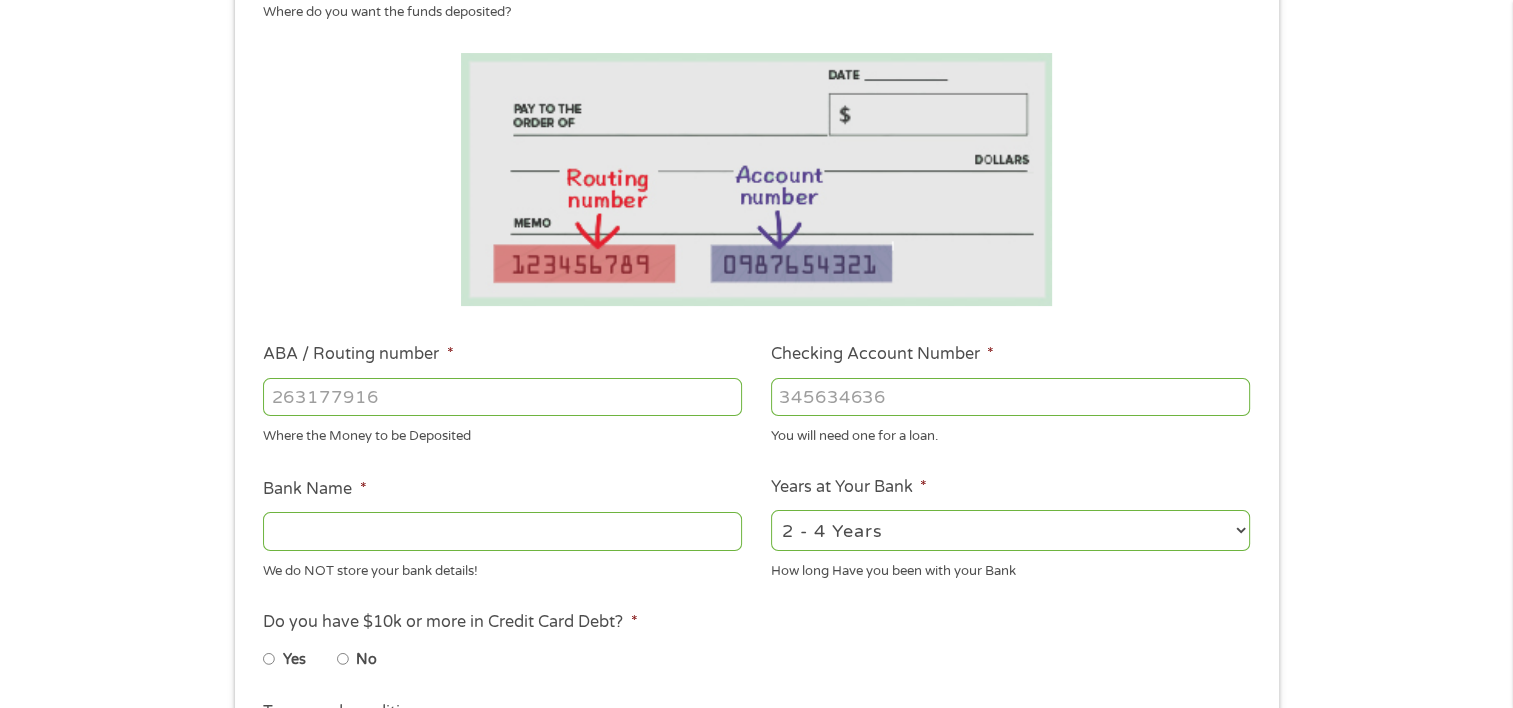 click on "Checking Account Number *" at bounding box center (1010, 397) 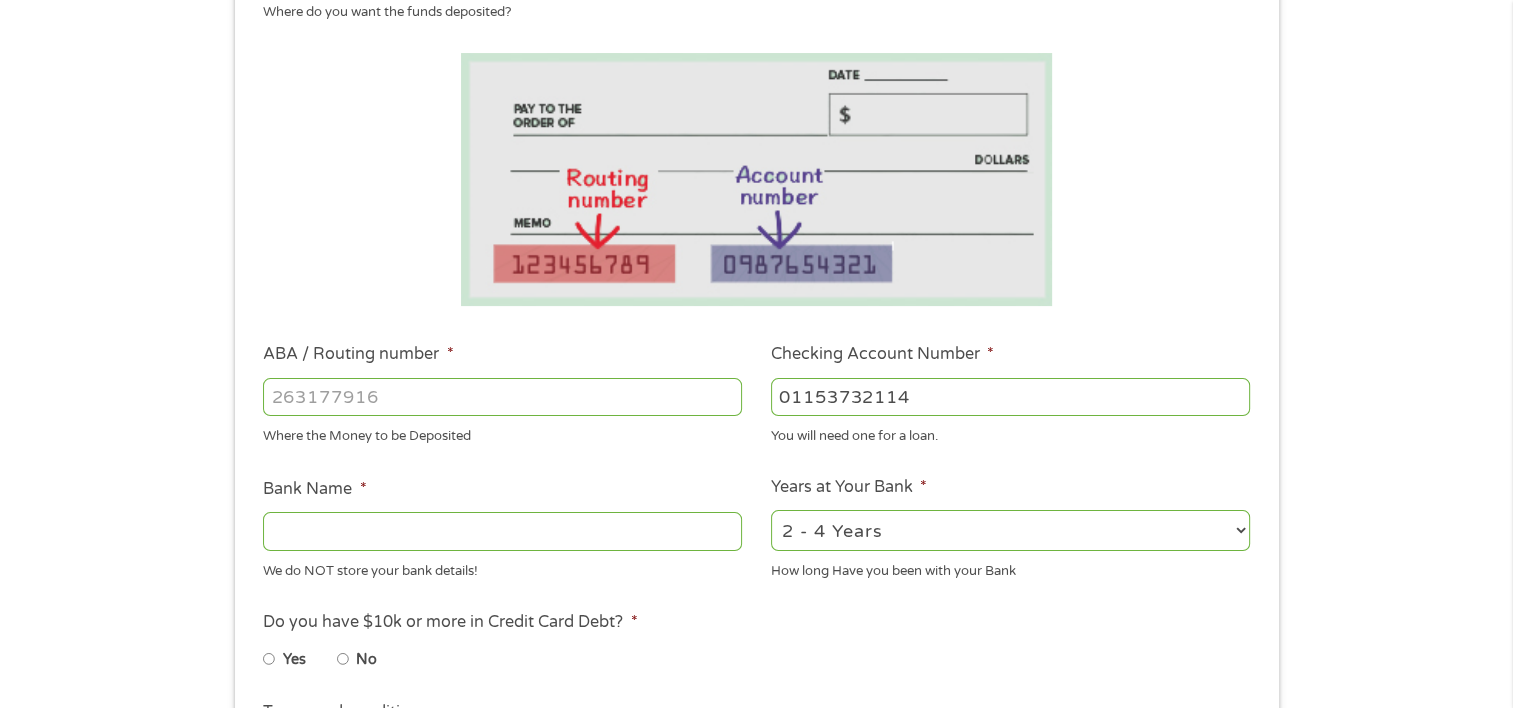 type on "01153732114" 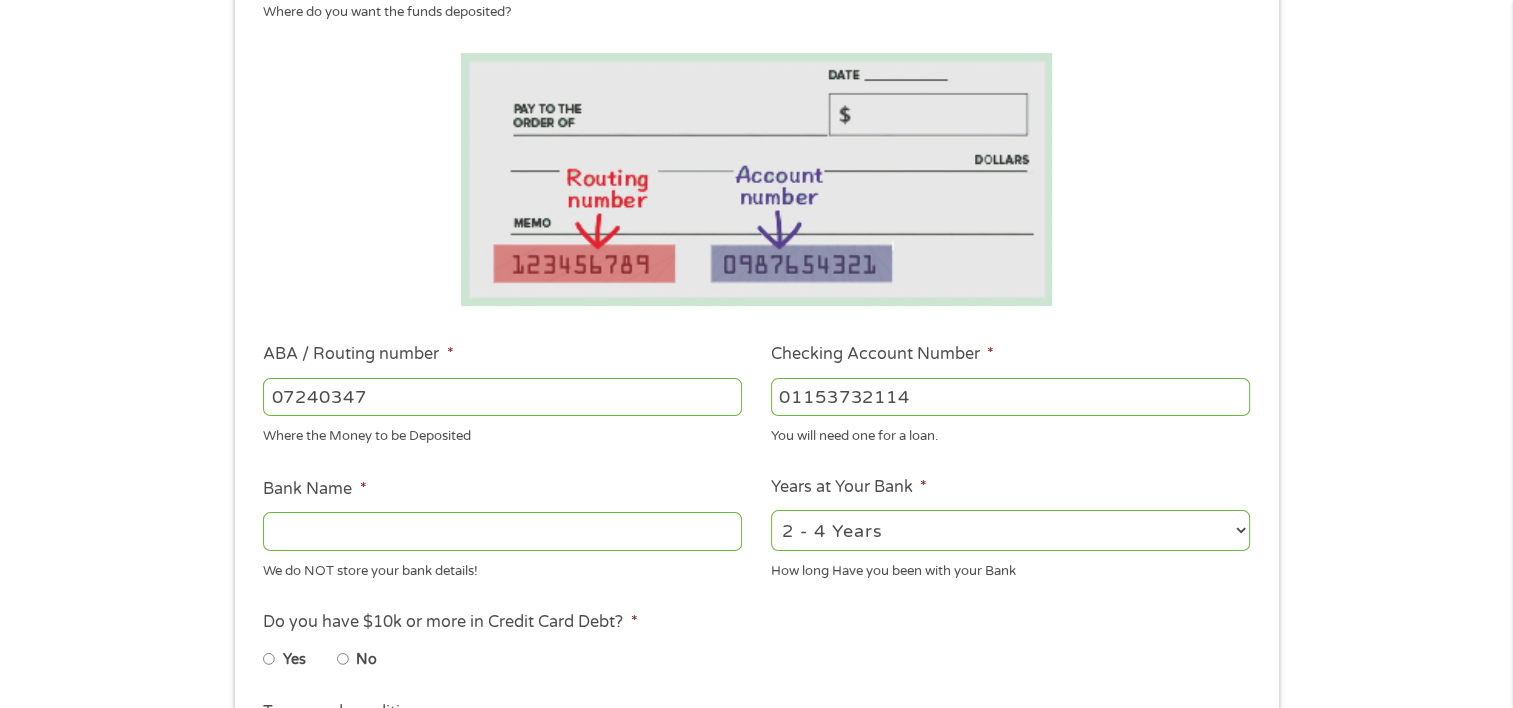 type on "072403473" 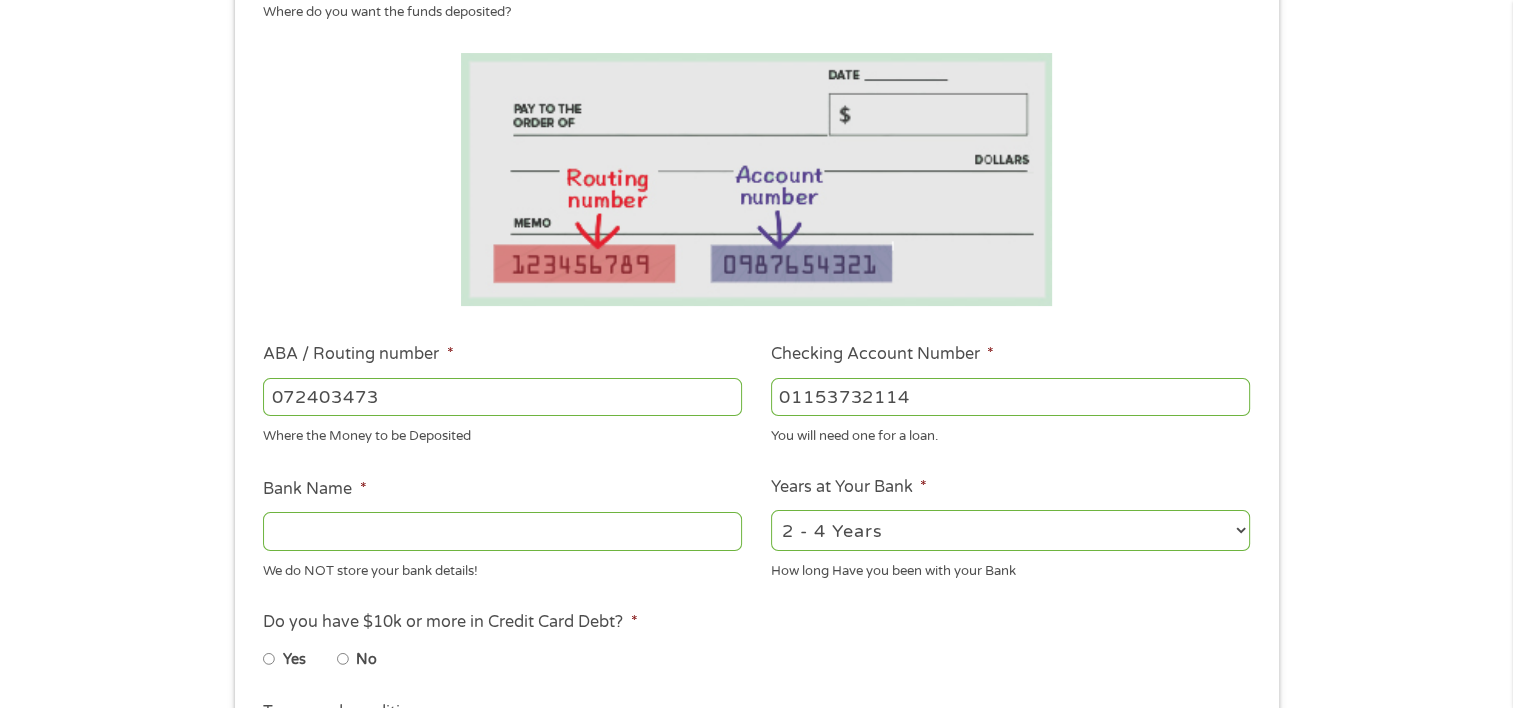 type on "HUNTINGTON NATIONAL BANK" 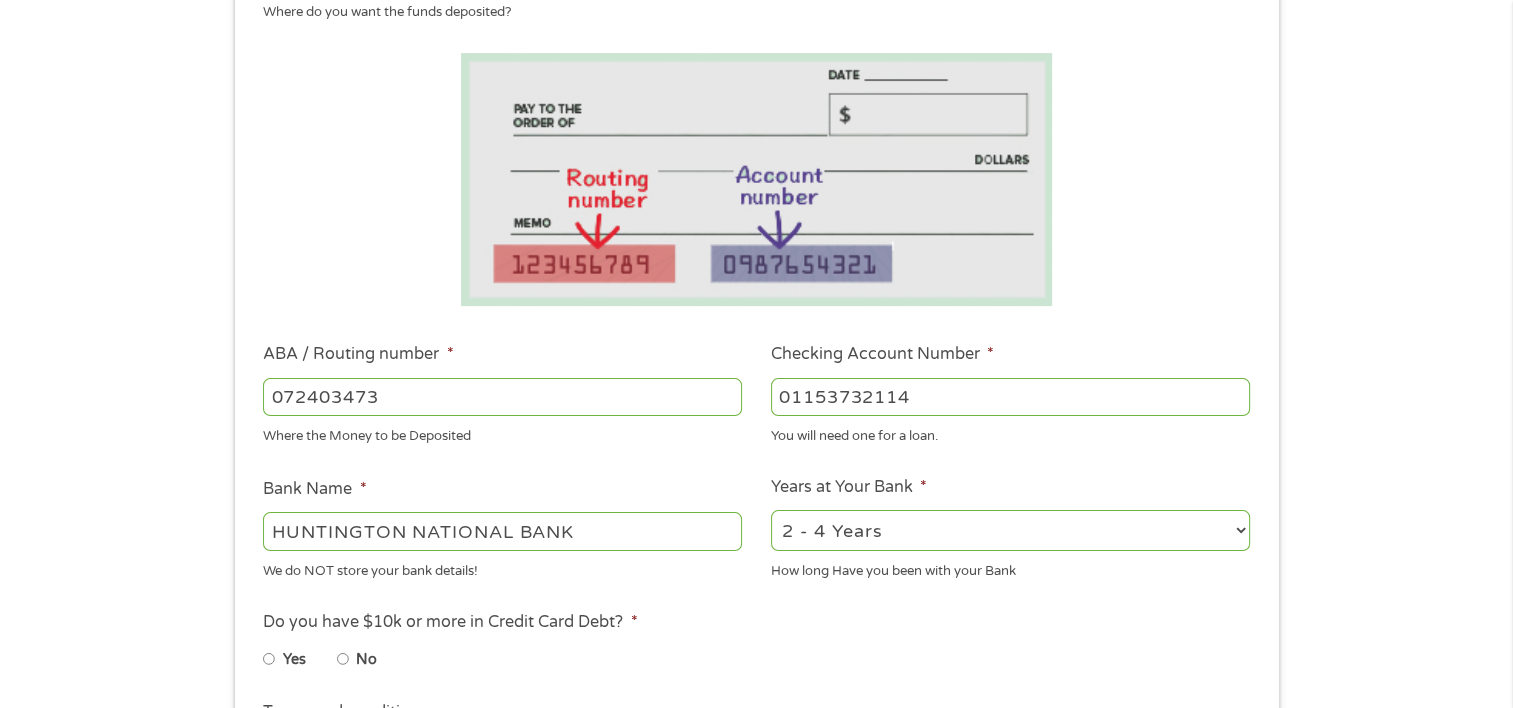 type on "072403473" 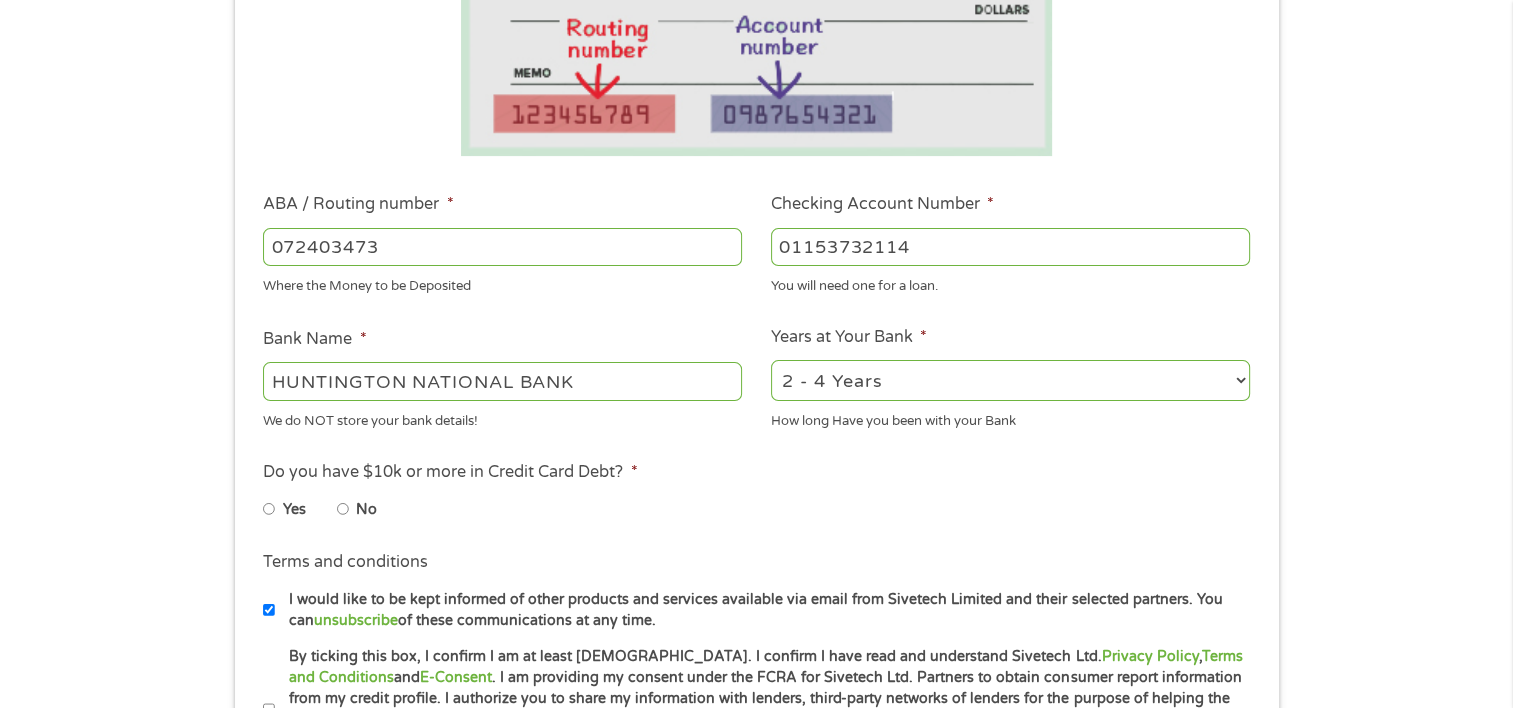 scroll, scrollTop: 500, scrollLeft: 0, axis: vertical 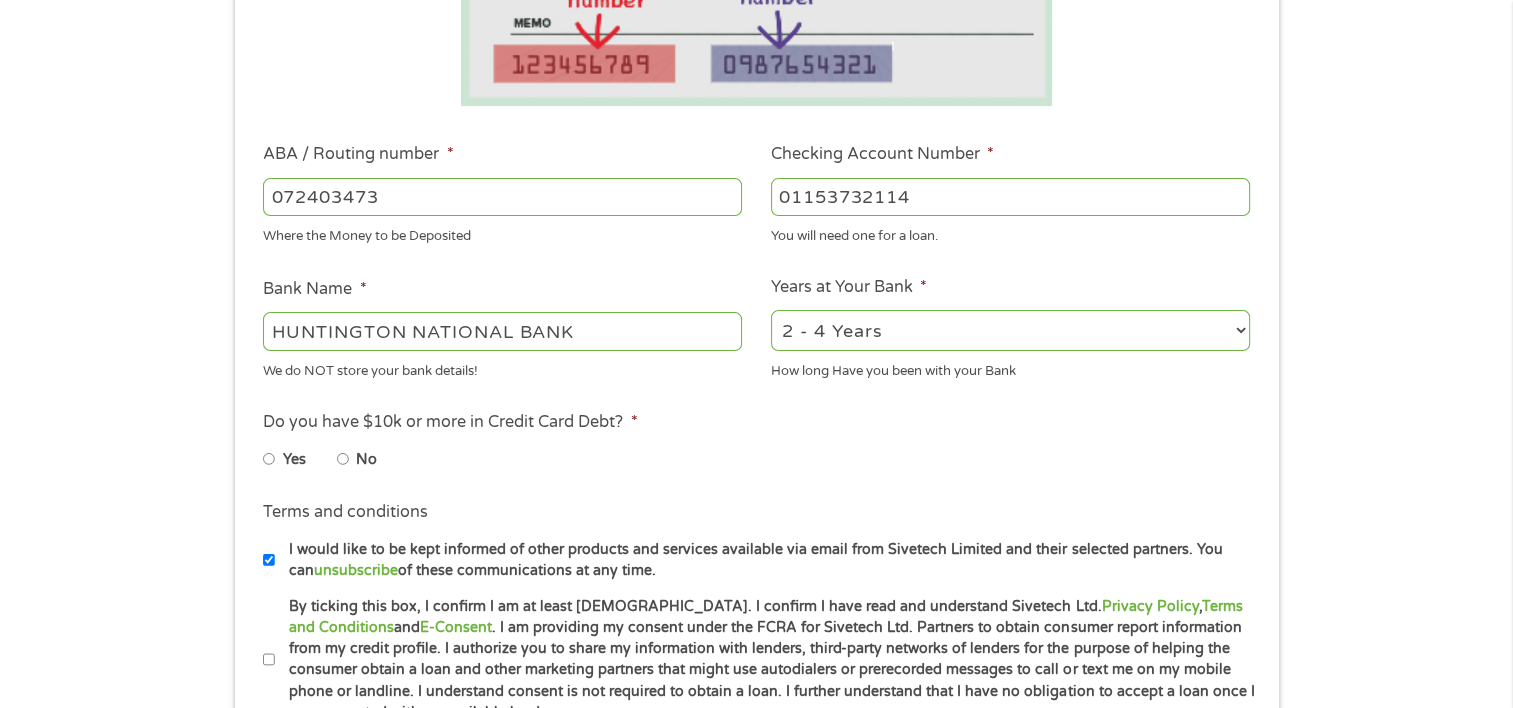 click on "No" at bounding box center [343, 459] 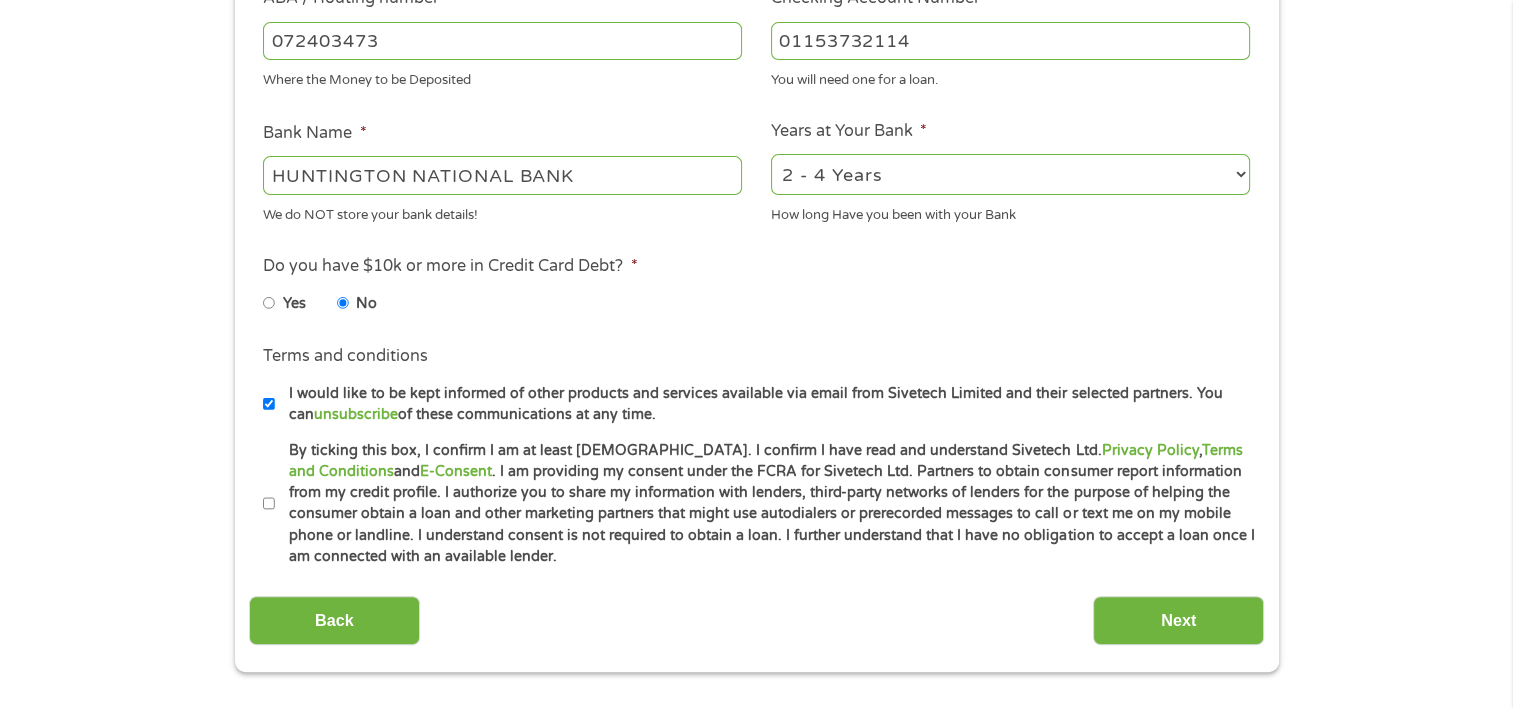 scroll, scrollTop: 700, scrollLeft: 0, axis: vertical 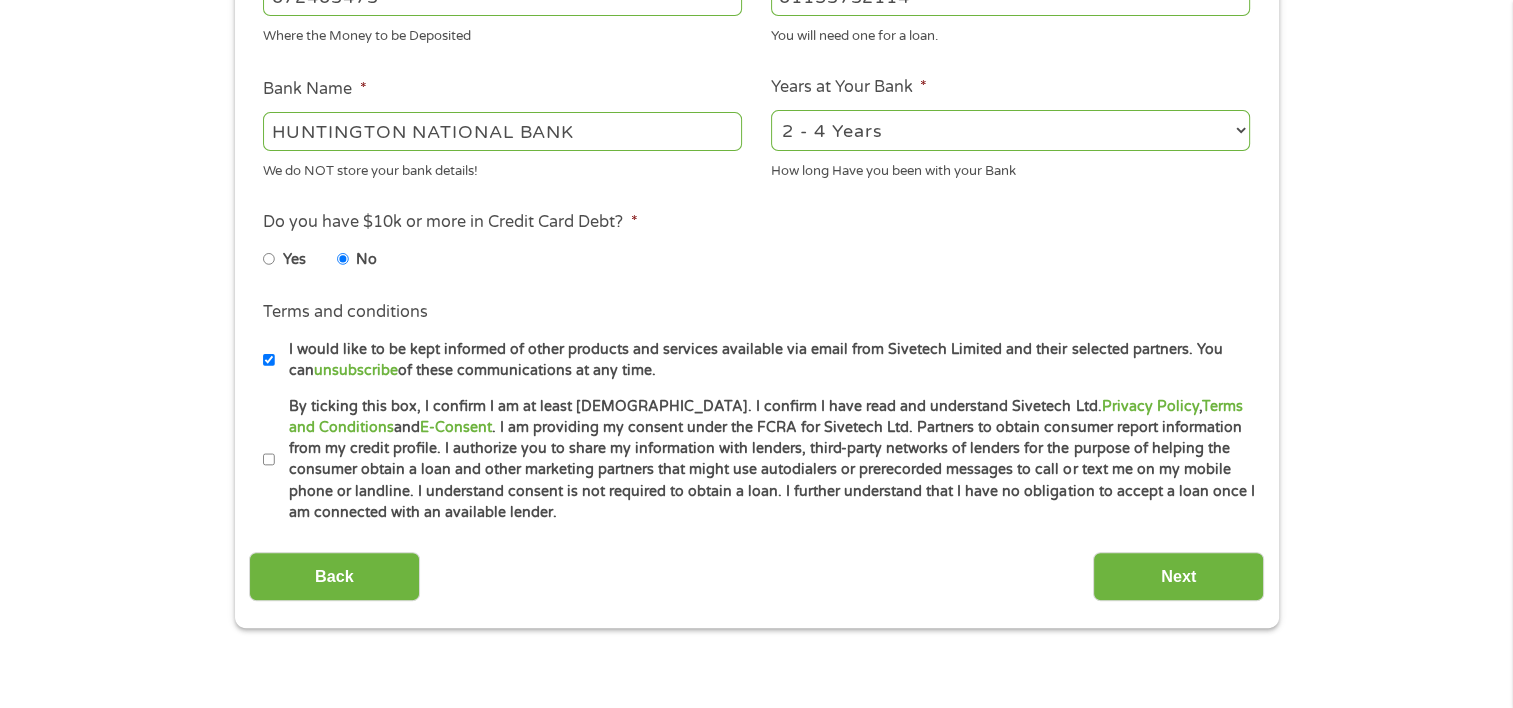 click on "By ticking this box, I confirm I am at least [DEMOGRAPHIC_DATA]. I confirm I have read and understand Sivetech Ltd.  Privacy Policy ,  Terms and Conditions  and  E-Consent . I am providing my consent under the FCRA for Sivetech Ltd. Partners to obtain consumer report information from my credit profile. I authorize you to share my information with lenders, third-party networks of lenders for the purpose of helping the consumer obtain a loan and other marketing partners that might use autodialers or prerecorded messages to call or text me on my mobile phone or landline. I understand consent is not required to obtain a loan. I further understand that I have no obligation to accept a loan once I am connected with an available lender." at bounding box center [269, 460] 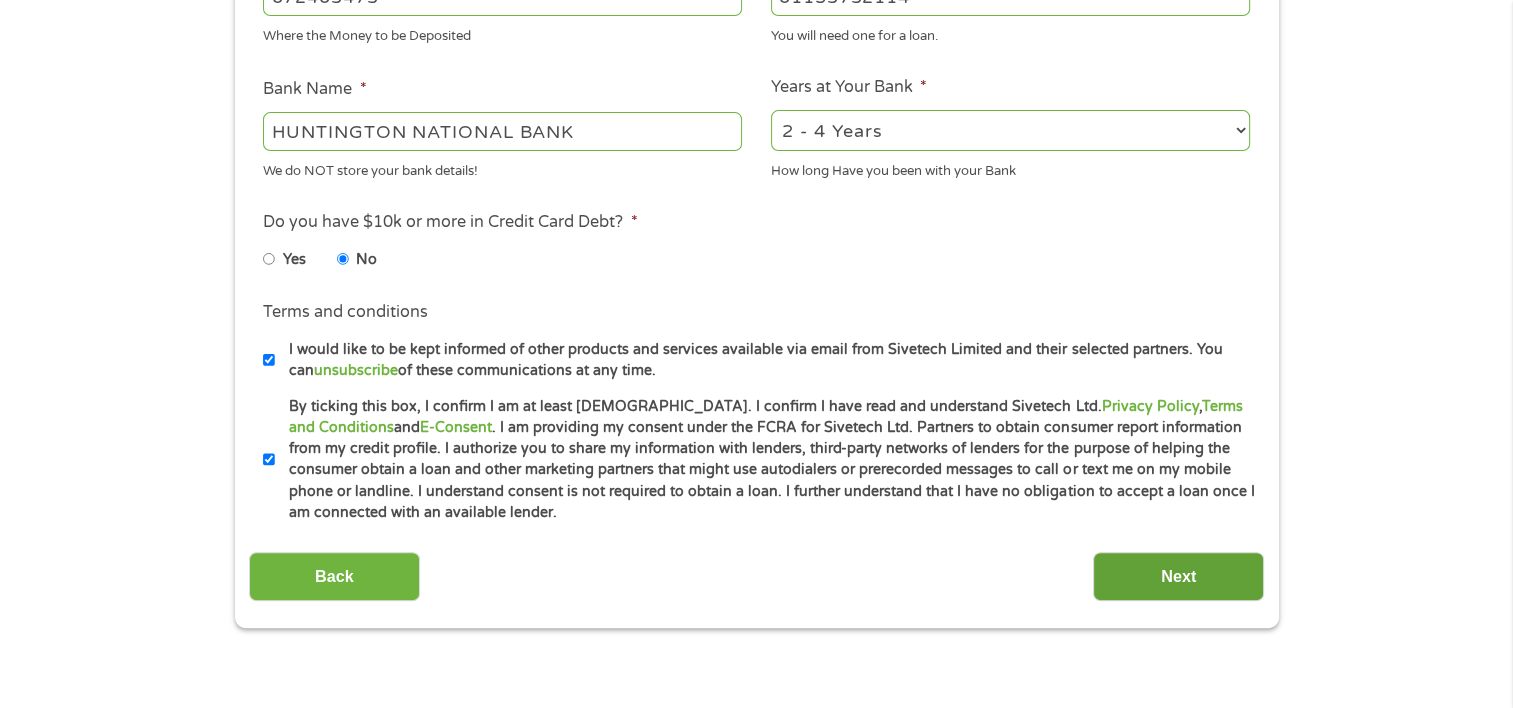 click on "Next" at bounding box center (1178, 576) 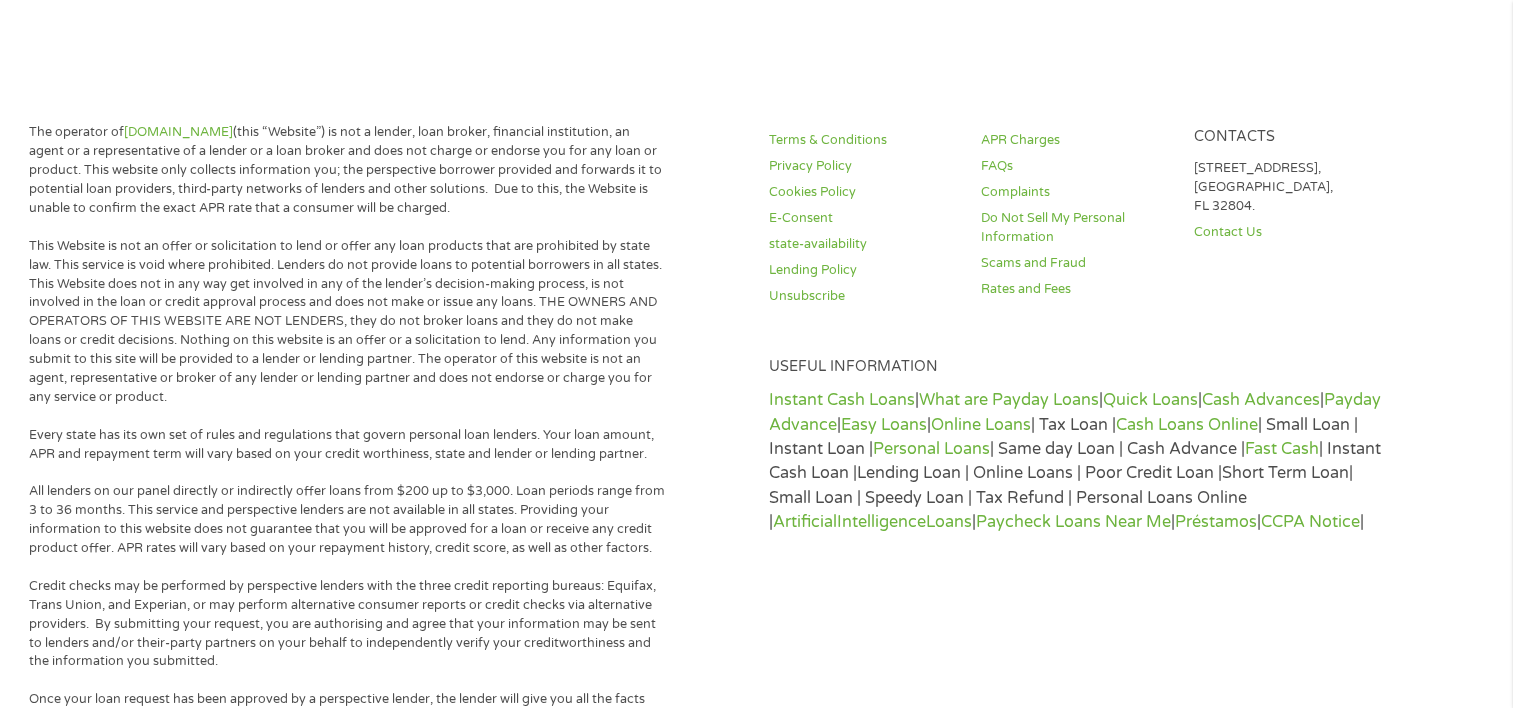 scroll, scrollTop: 8, scrollLeft: 8, axis: both 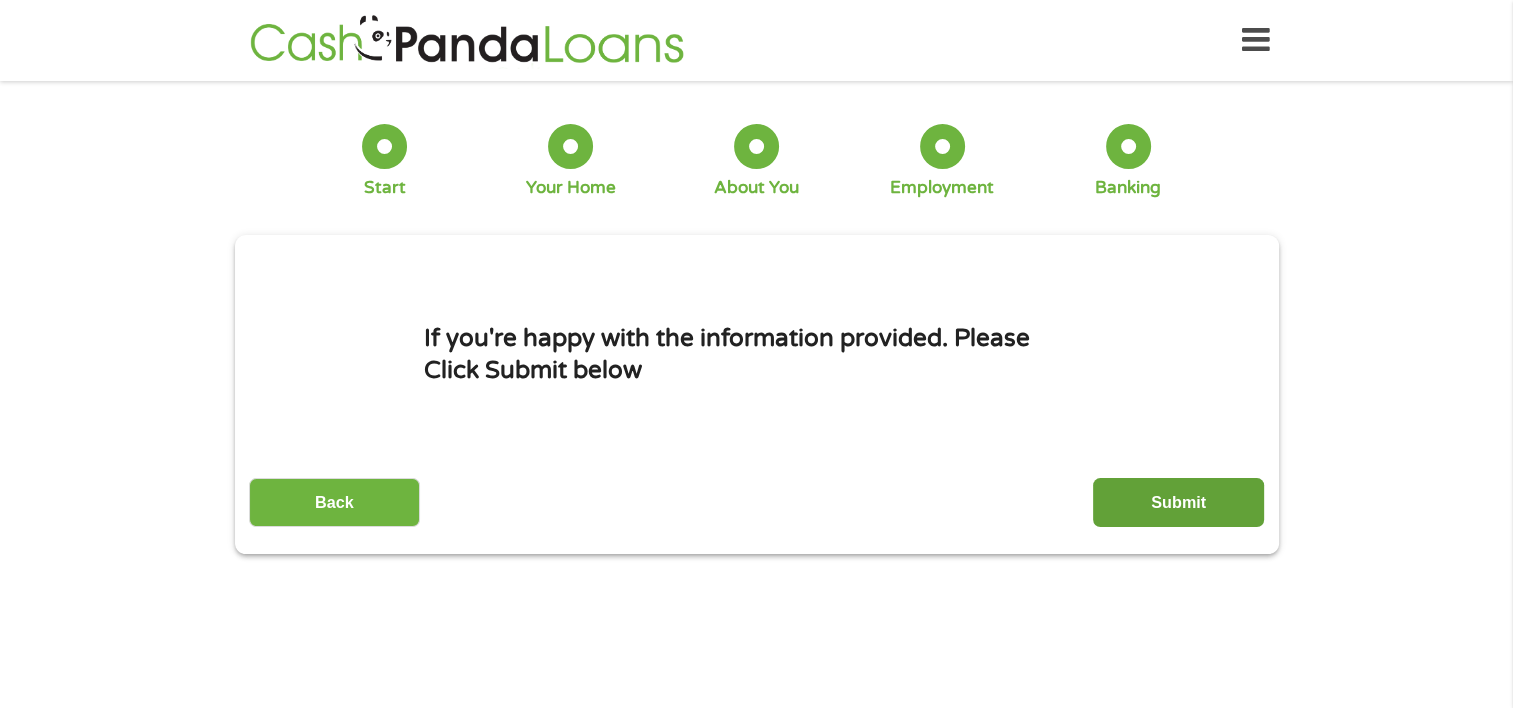 click on "Submit" at bounding box center [1178, 502] 